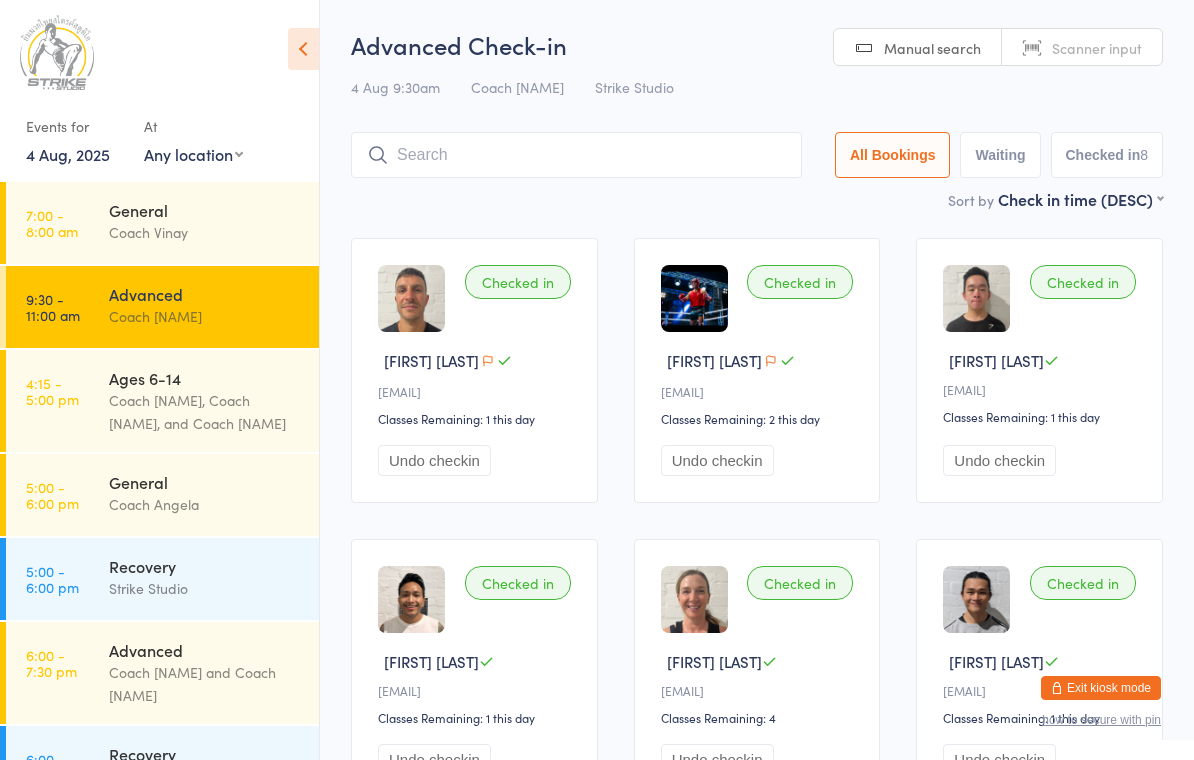 scroll, scrollTop: 165, scrollLeft: 0, axis: vertical 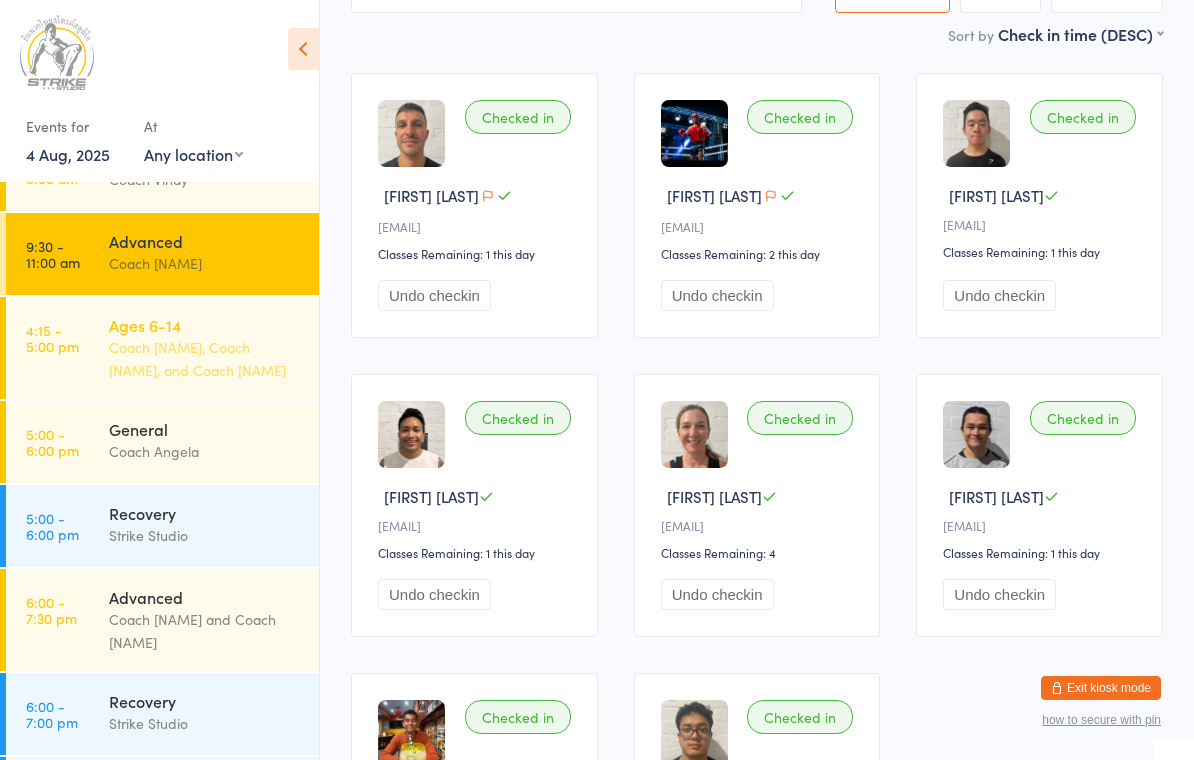 click on "Ages 6-14 Coach Vinay, Coach Bella, and Coach Adi" at bounding box center [214, 348] 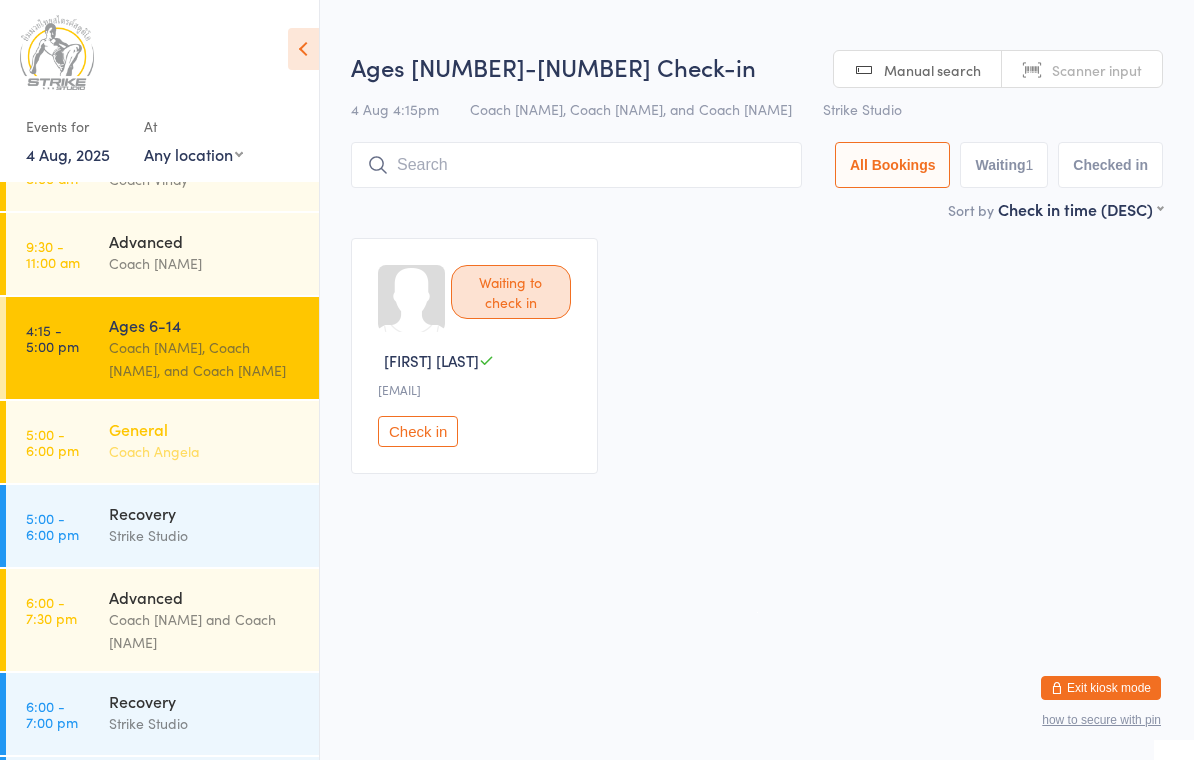 click on "Coach Angela" at bounding box center [205, 451] 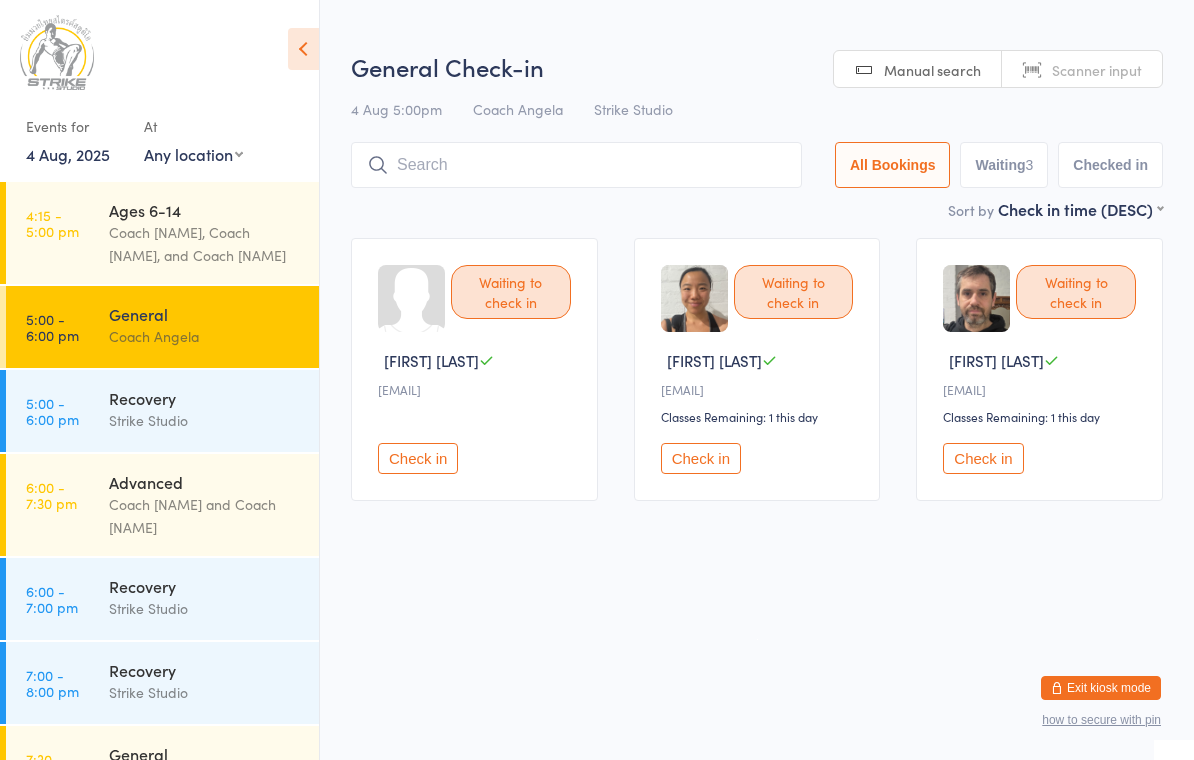 scroll, scrollTop: 167, scrollLeft: 0, axis: vertical 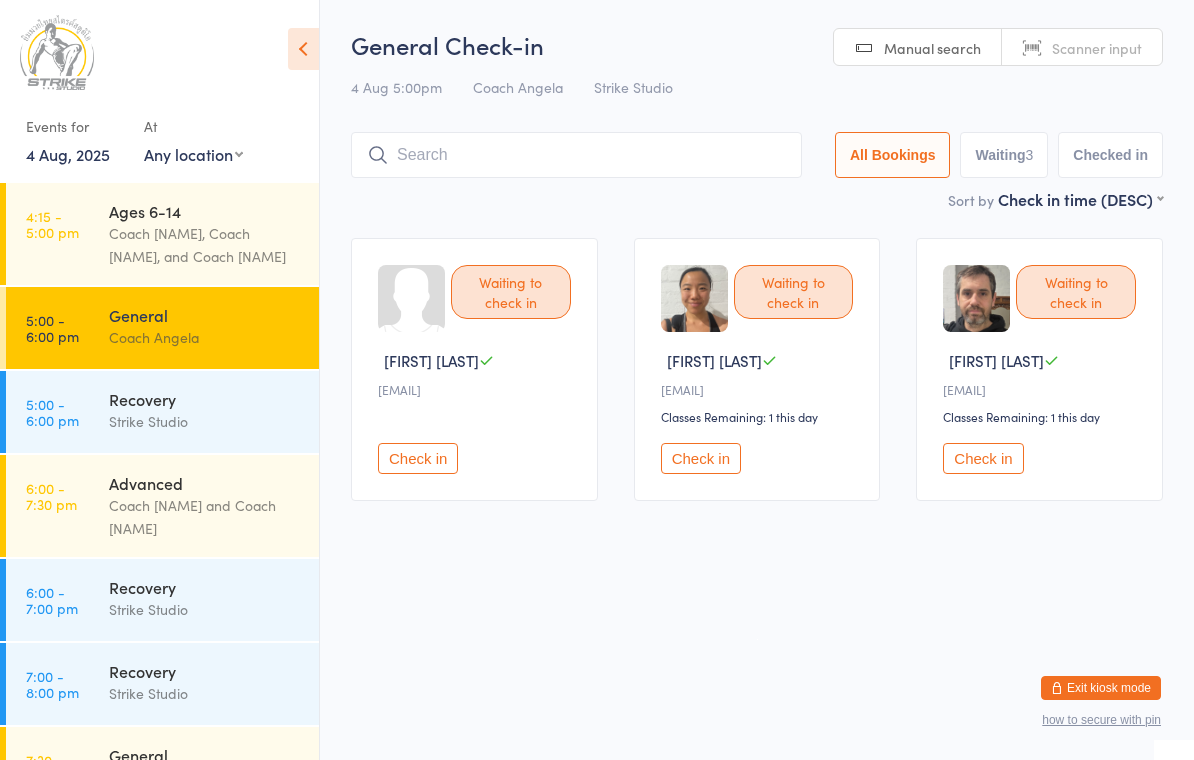 click on "Exit kiosk mode" at bounding box center [1101, 688] 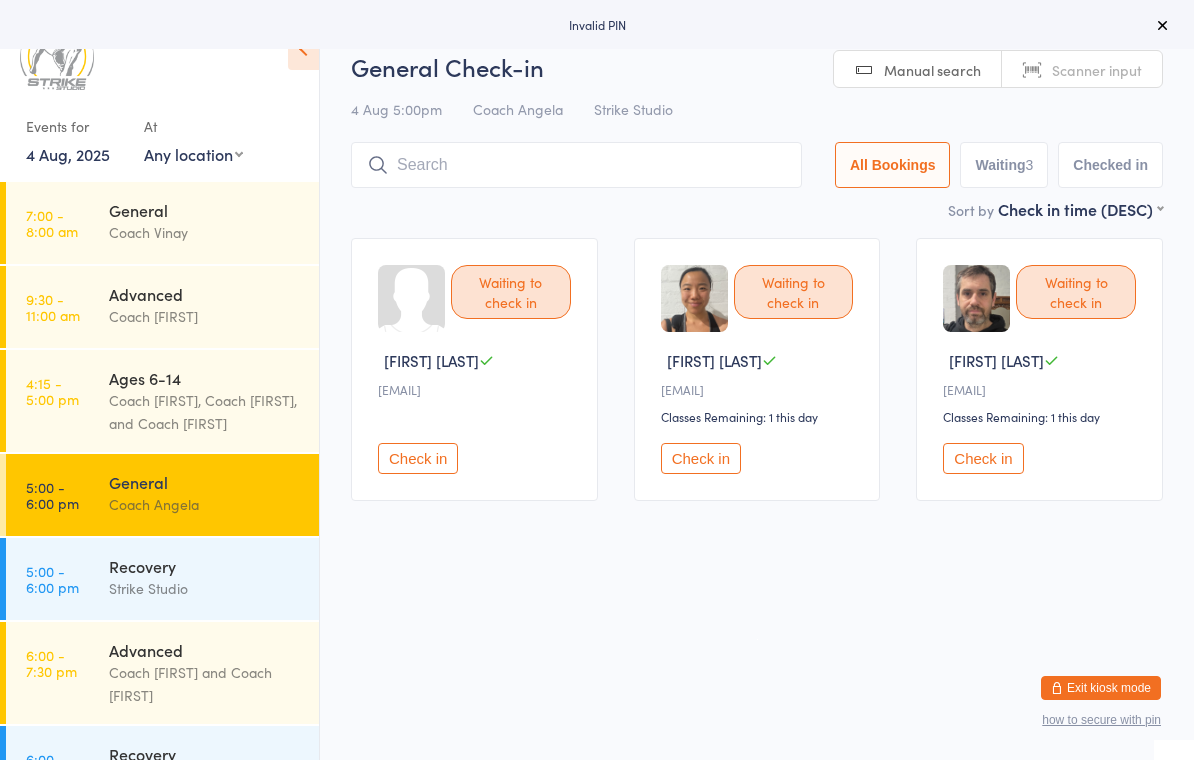 scroll, scrollTop: 0, scrollLeft: 0, axis: both 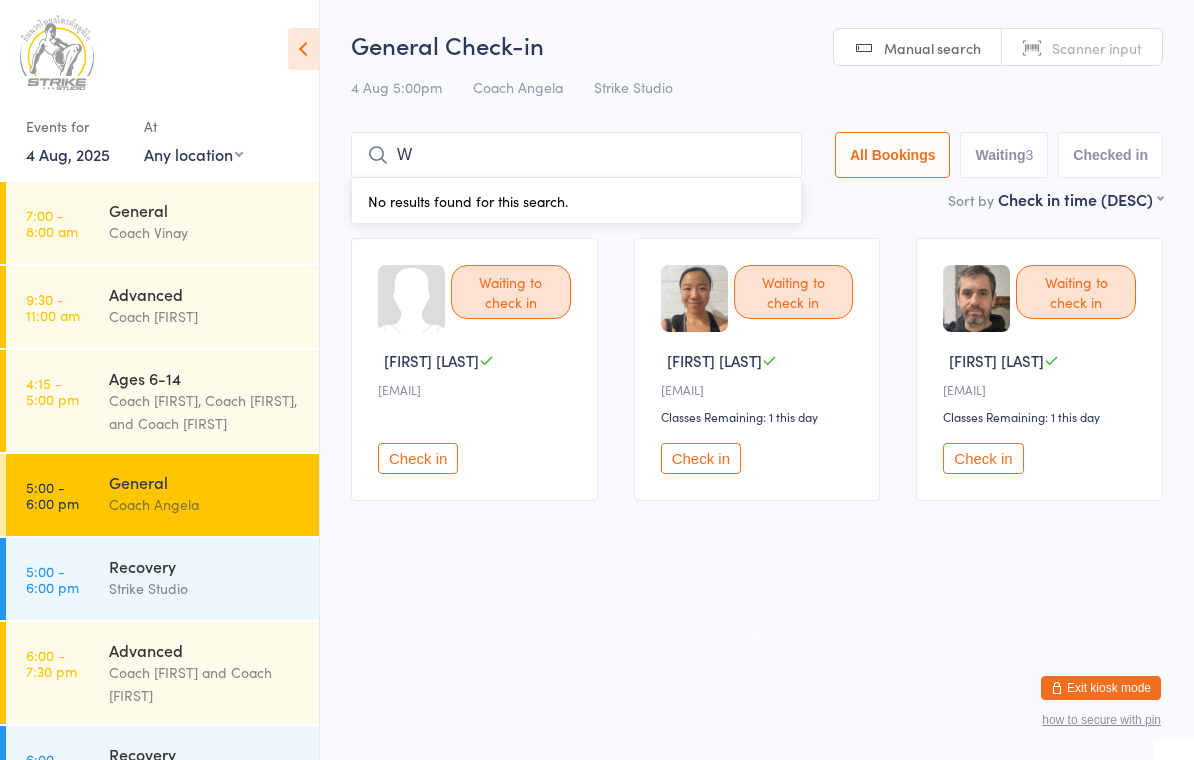 type on "W" 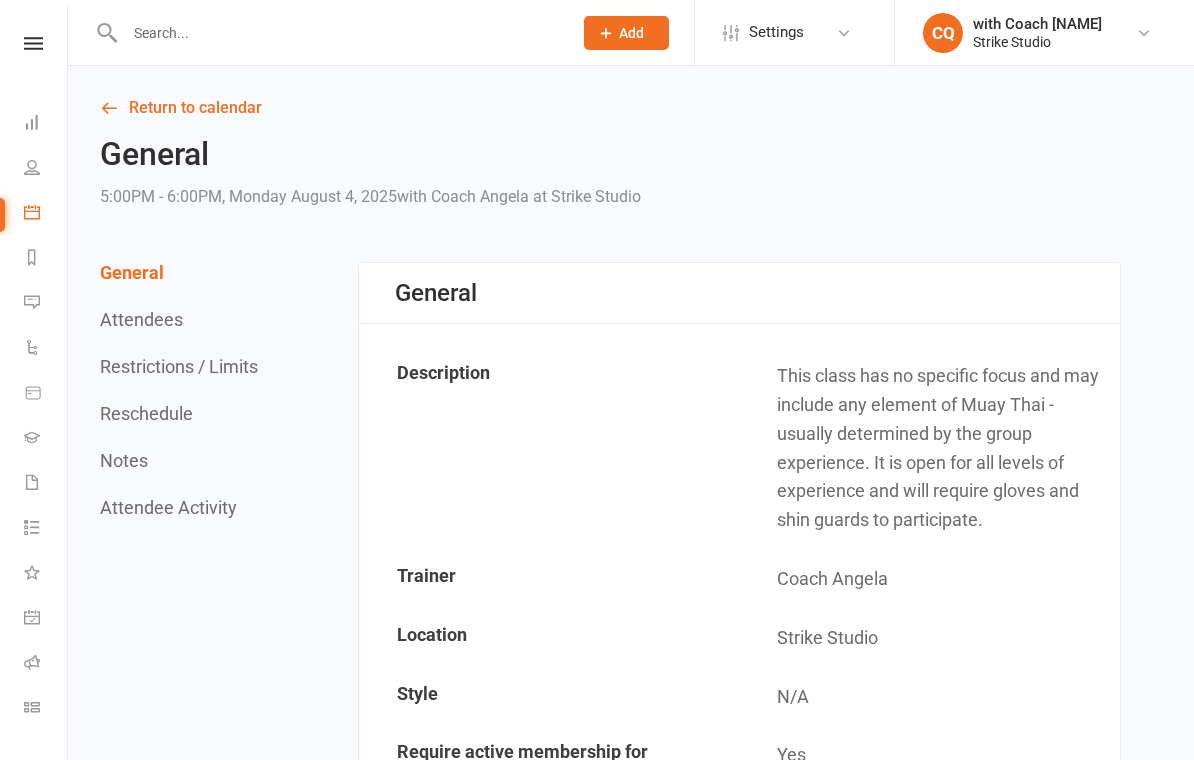 scroll, scrollTop: 0, scrollLeft: 0, axis: both 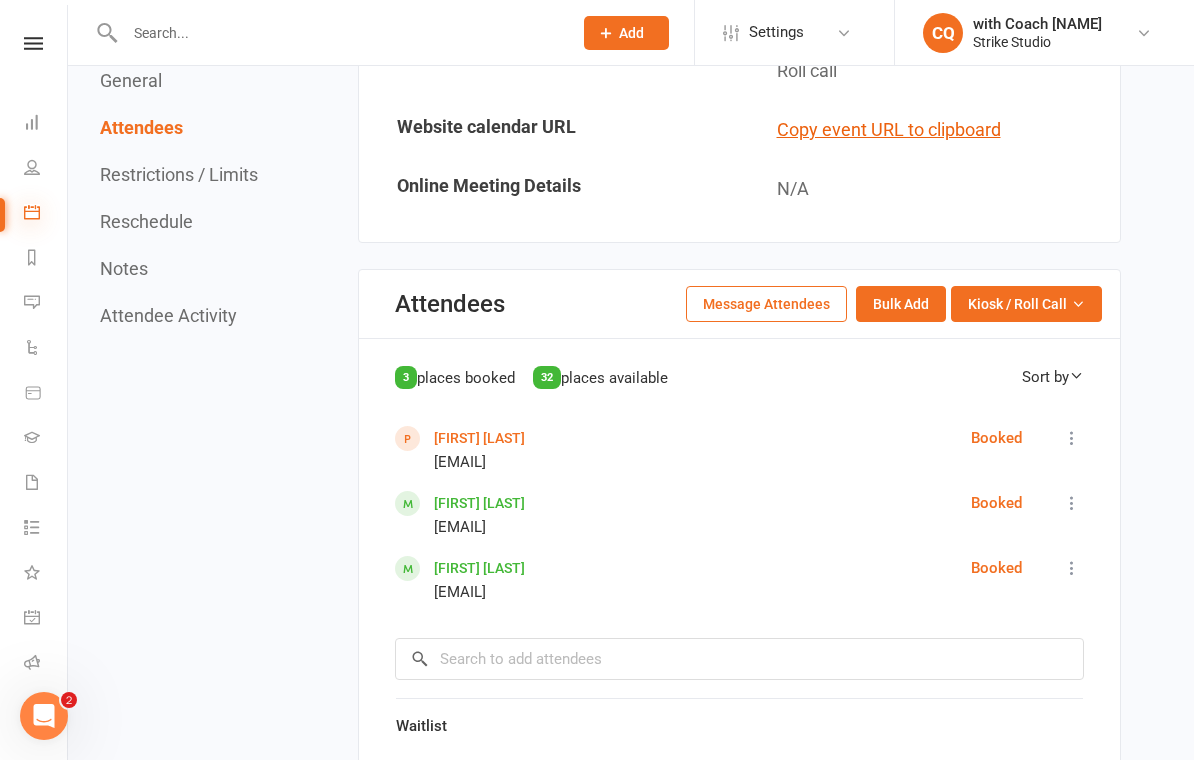 click at bounding box center (32, 212) 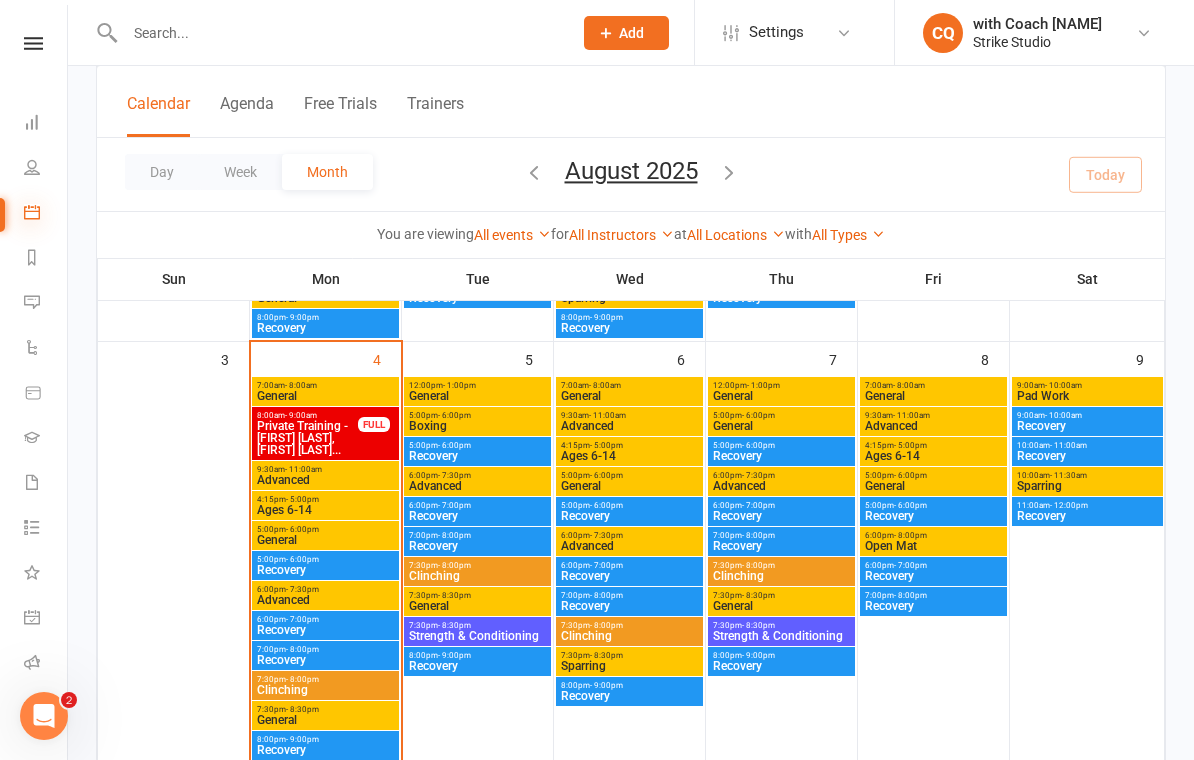 scroll, scrollTop: 463, scrollLeft: 0, axis: vertical 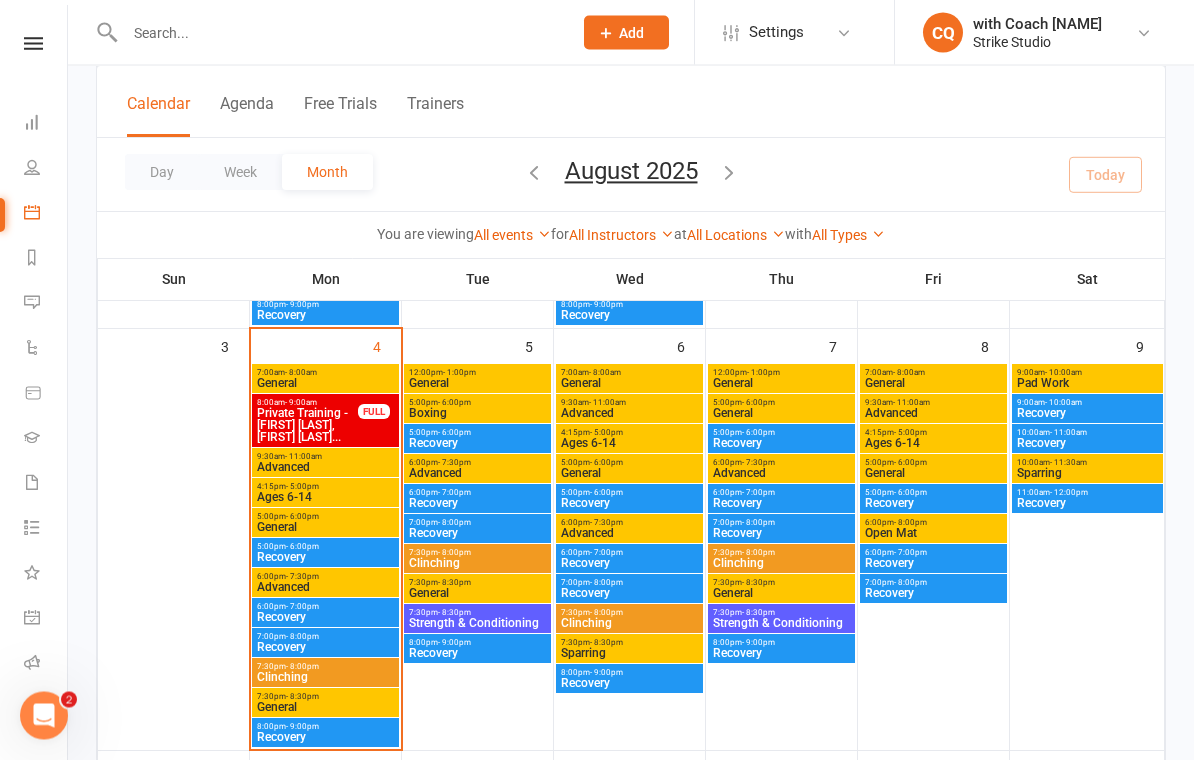 click on "Advanced" at bounding box center [325, 588] 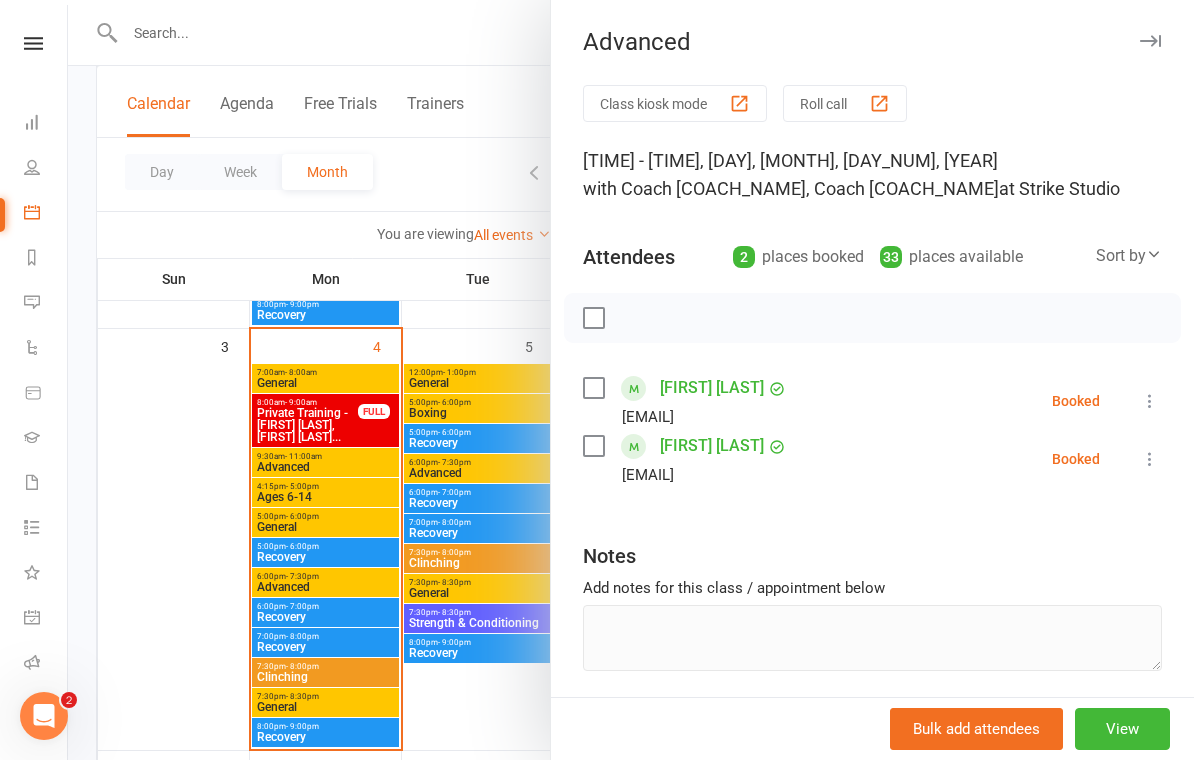 click at bounding box center [631, 380] 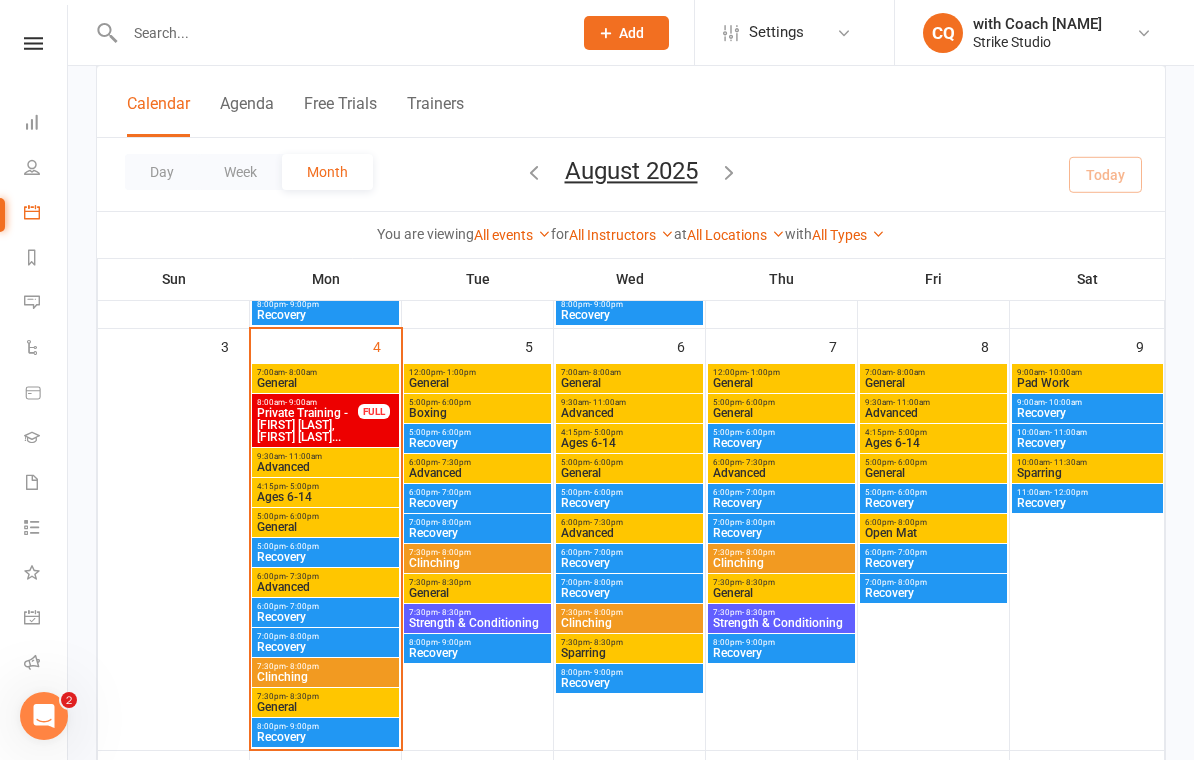 click on "Advanced" at bounding box center [325, 587] 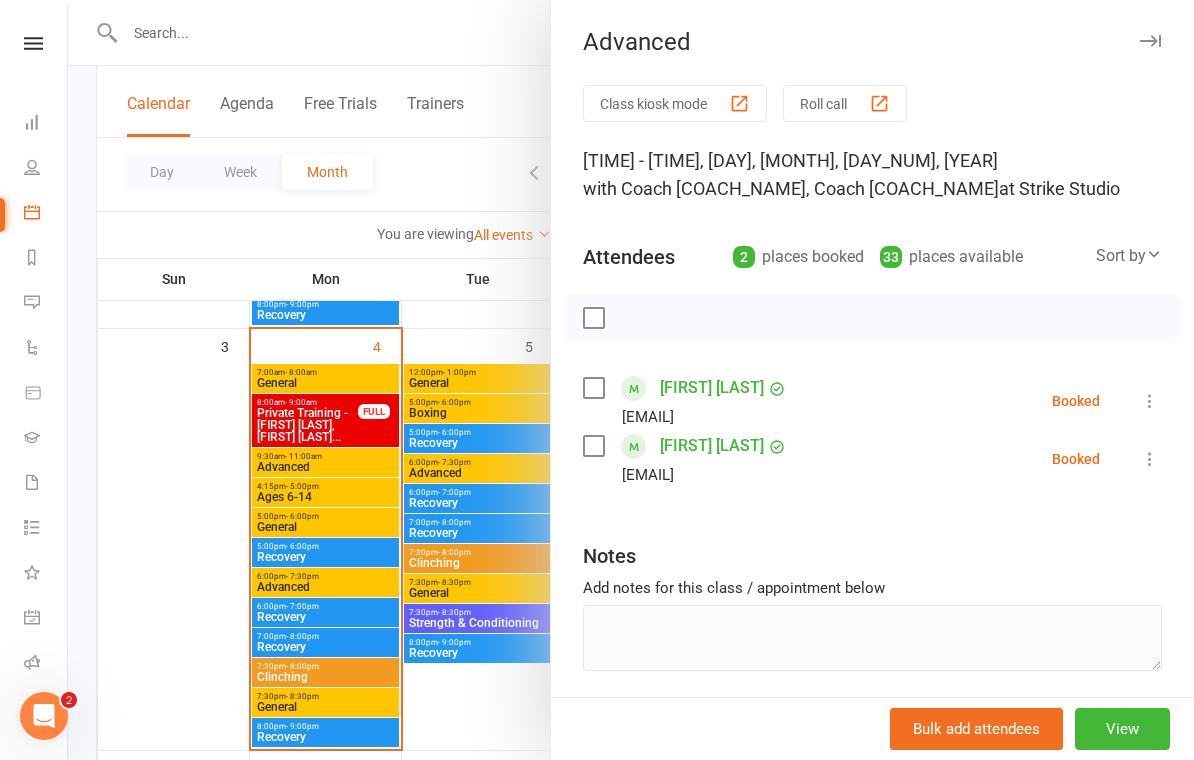 click at bounding box center (631, 380) 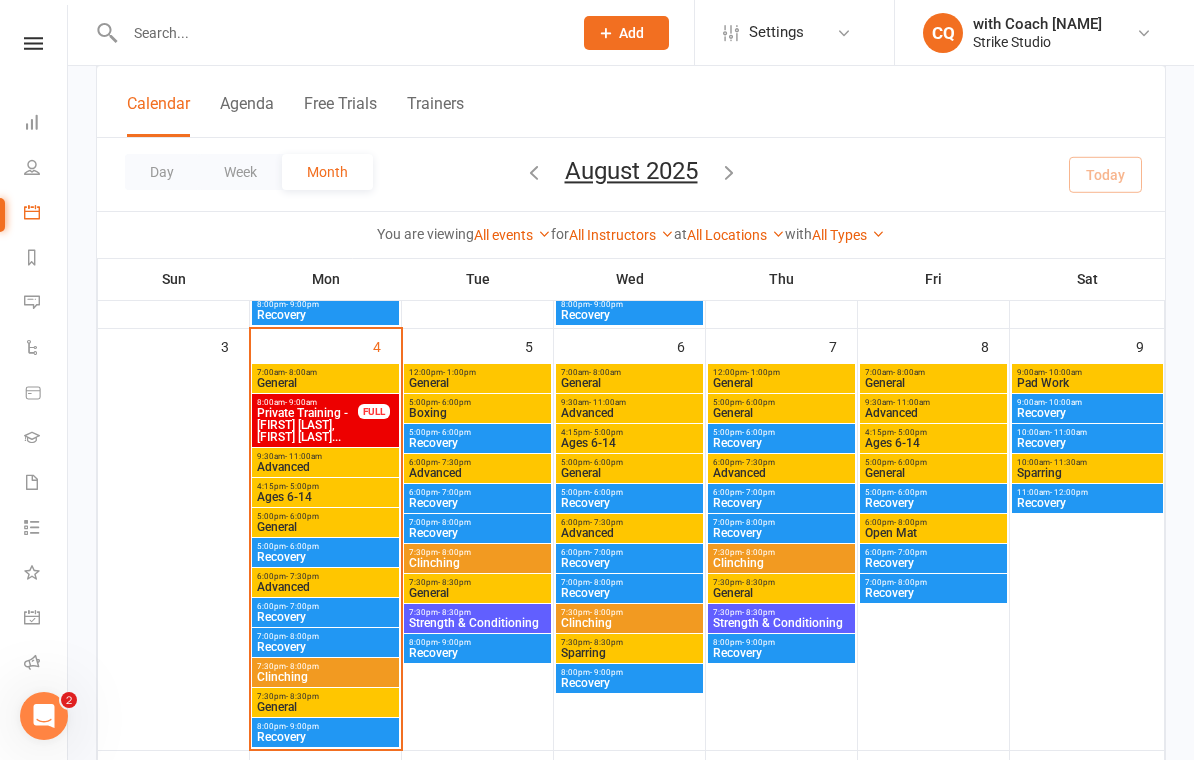 click on "General" at bounding box center [325, 707] 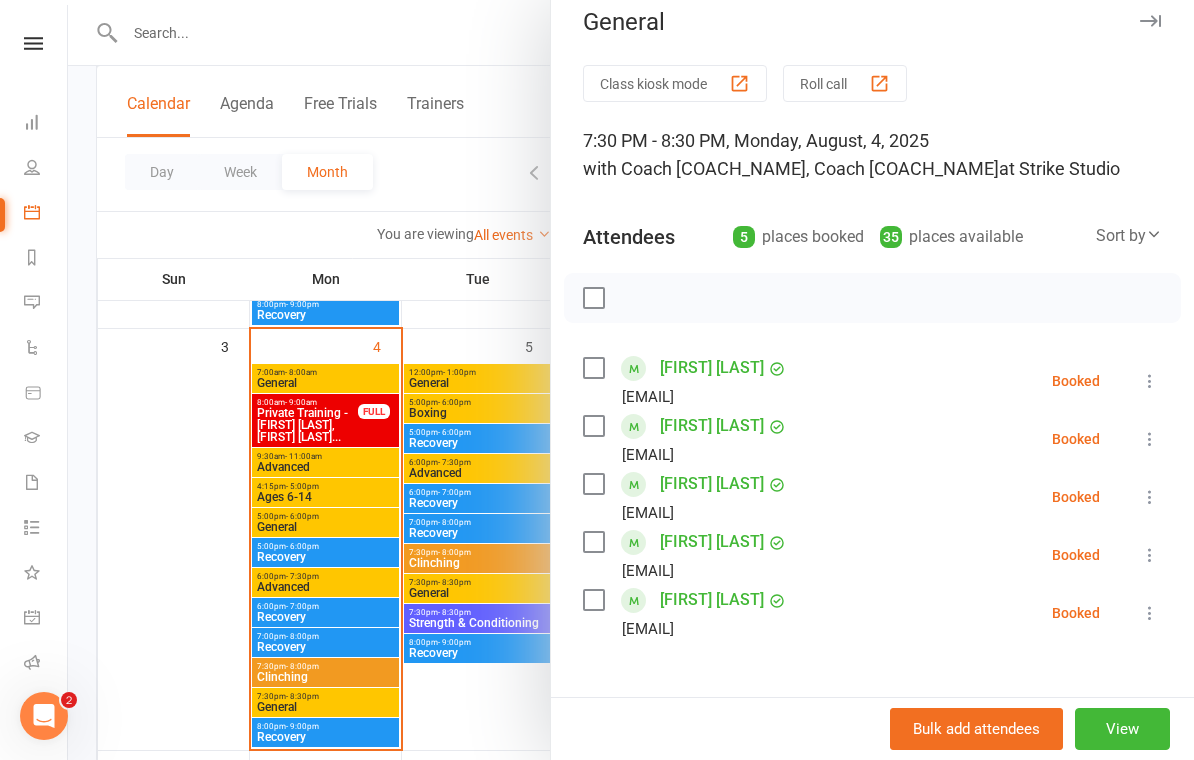 scroll, scrollTop: 19, scrollLeft: 0, axis: vertical 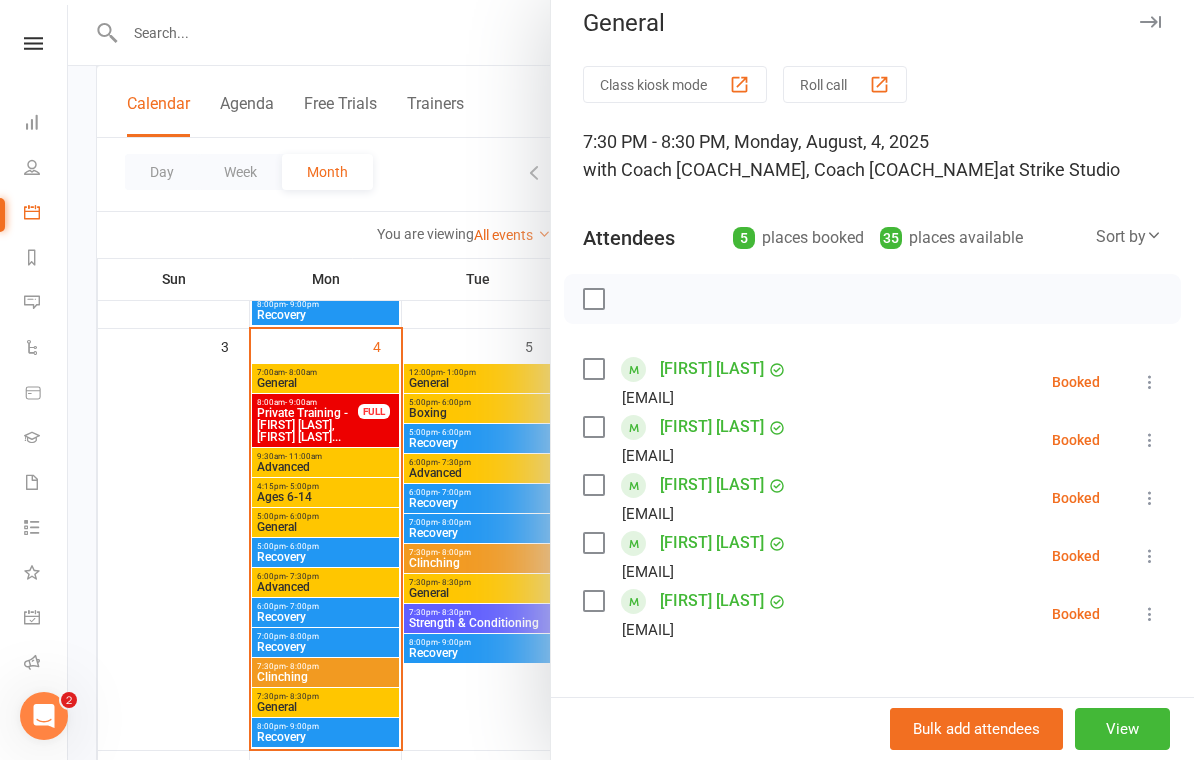 click at bounding box center [631, 380] 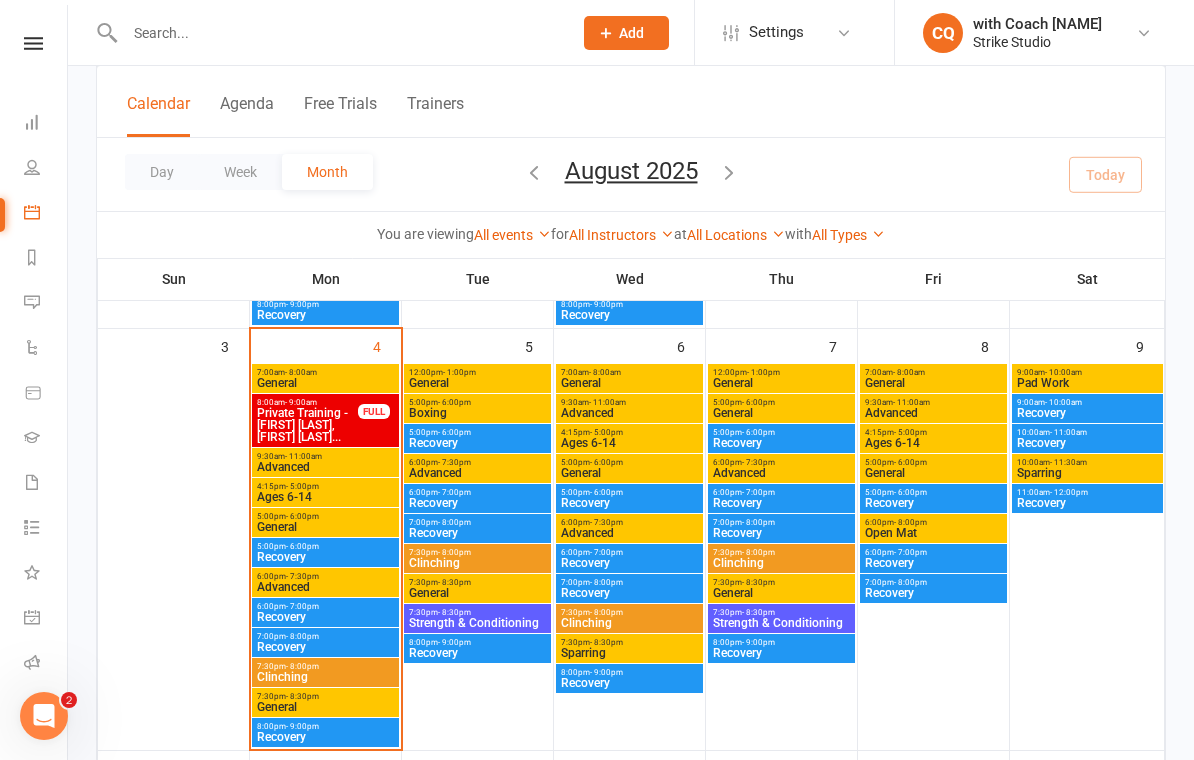 click on "12:00pm  - 1:00pm General" at bounding box center (477, 378) 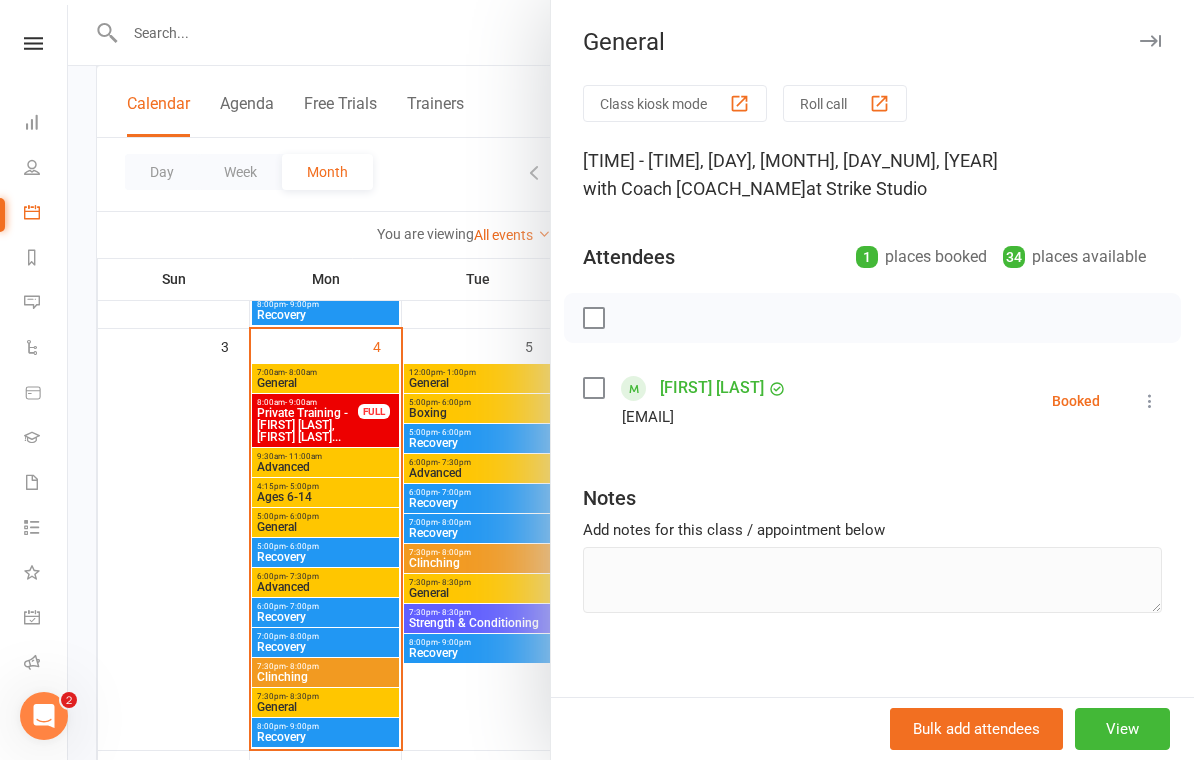 click at bounding box center (631, 380) 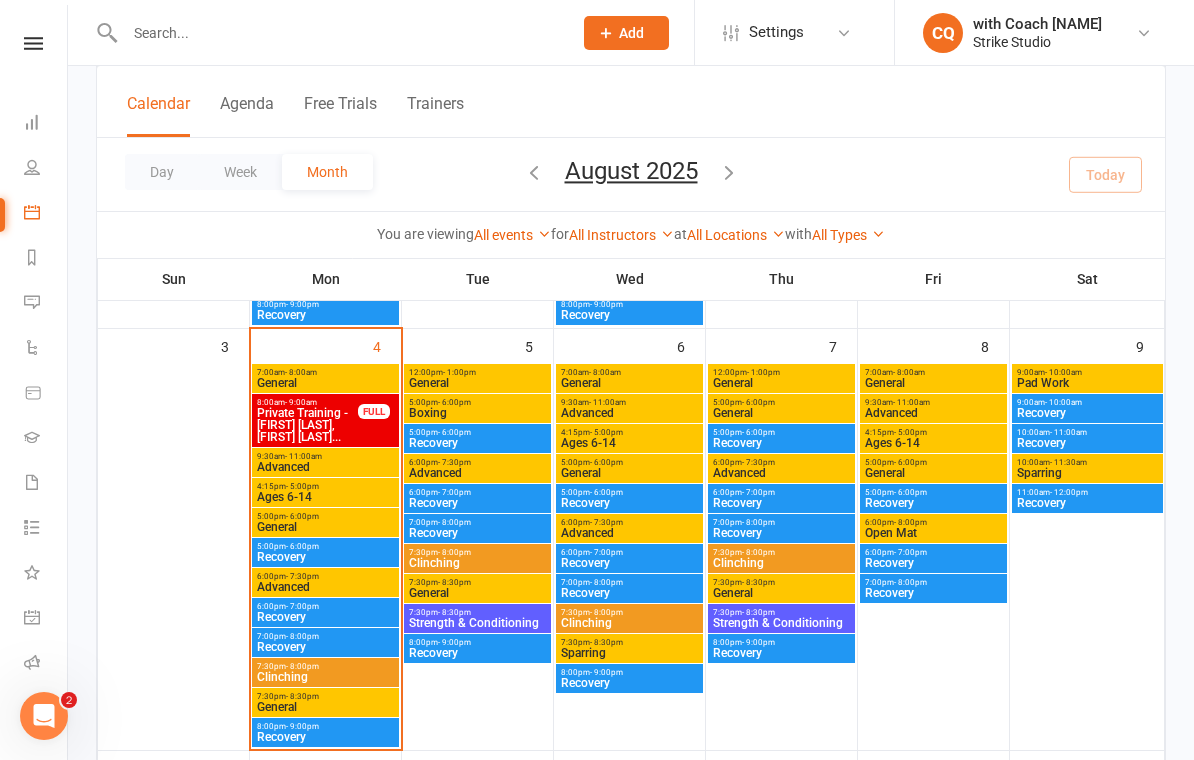 click on "12:00pm  - 1:00pm General" at bounding box center [477, 378] 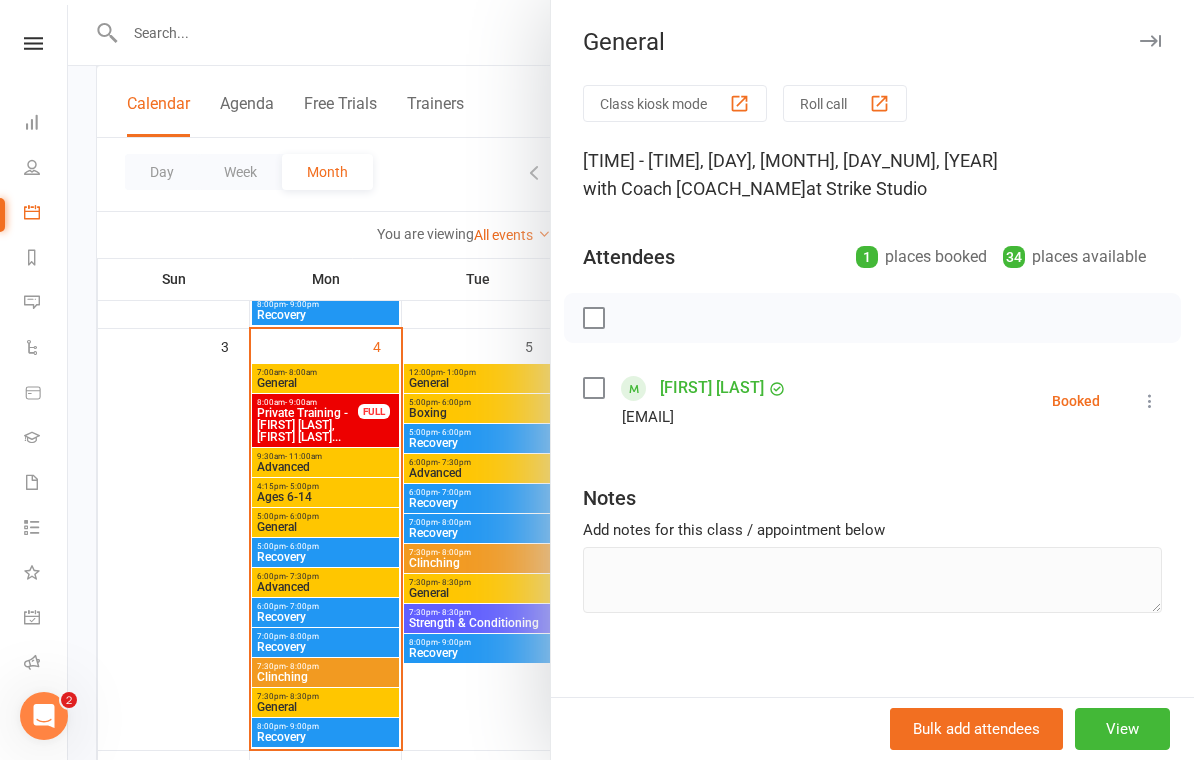 click at bounding box center (631, 380) 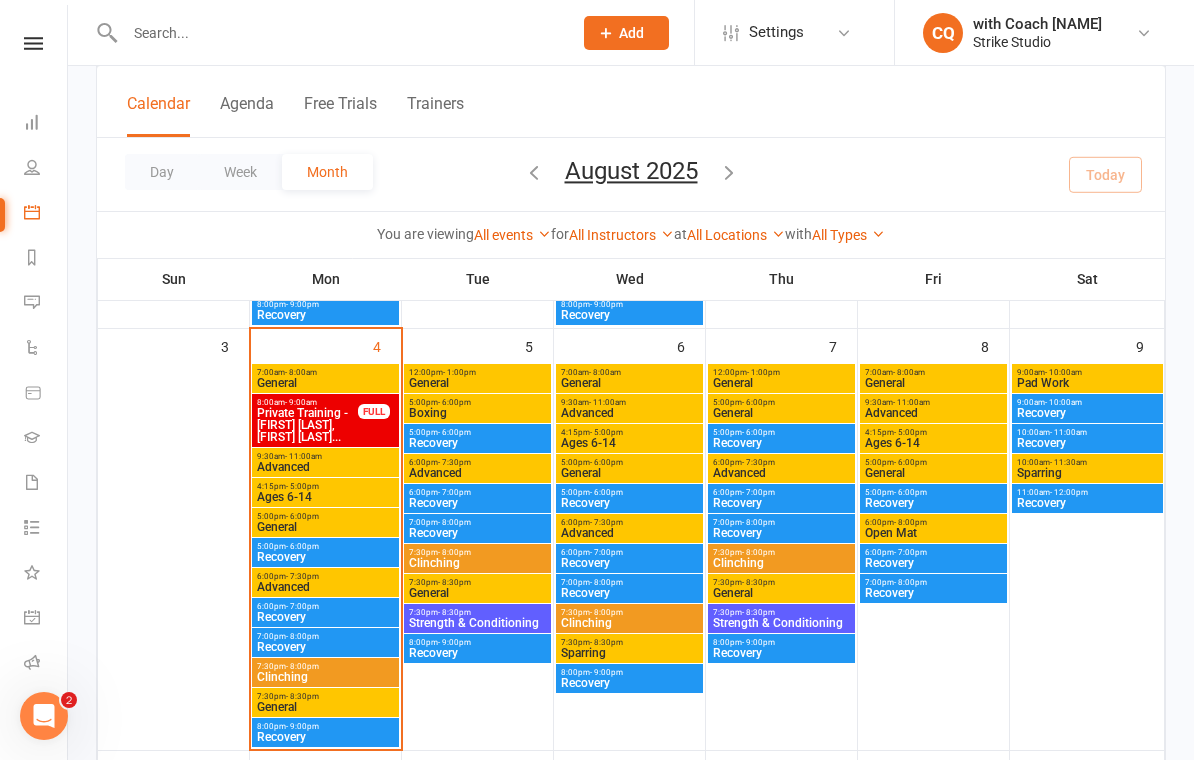 click on "Boxing" at bounding box center [477, 413] 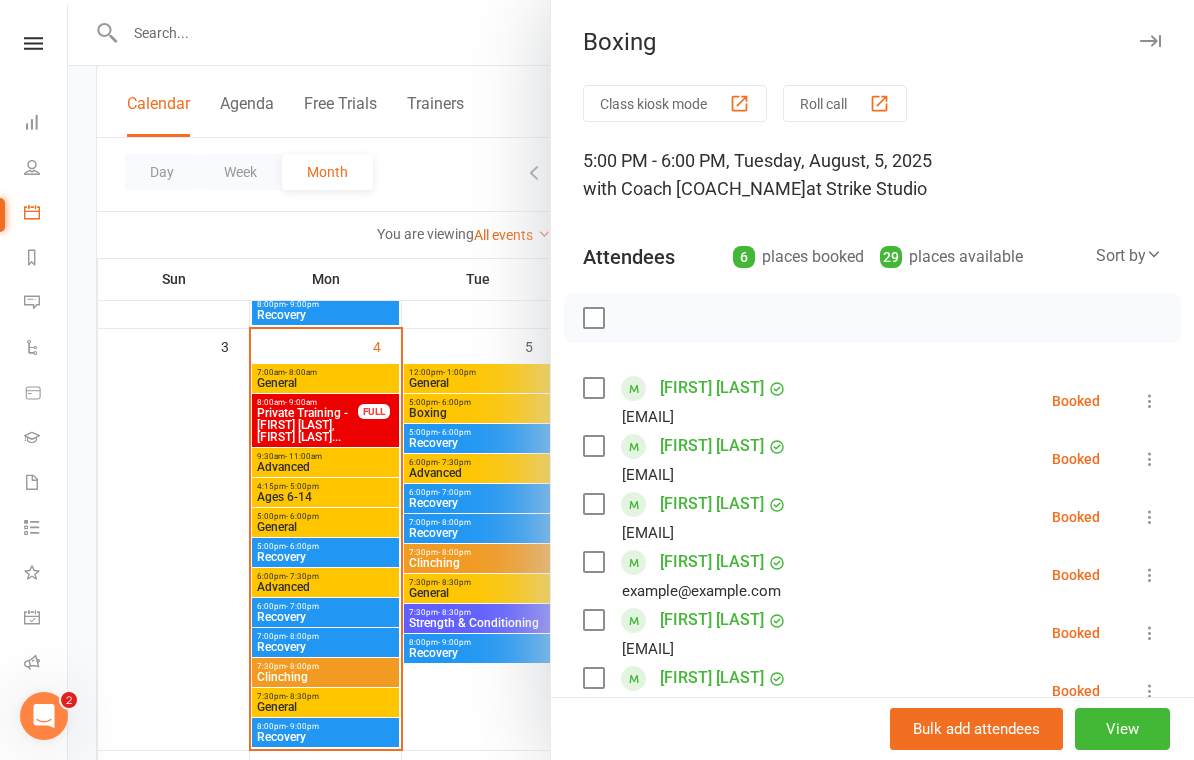 click at bounding box center [631, 380] 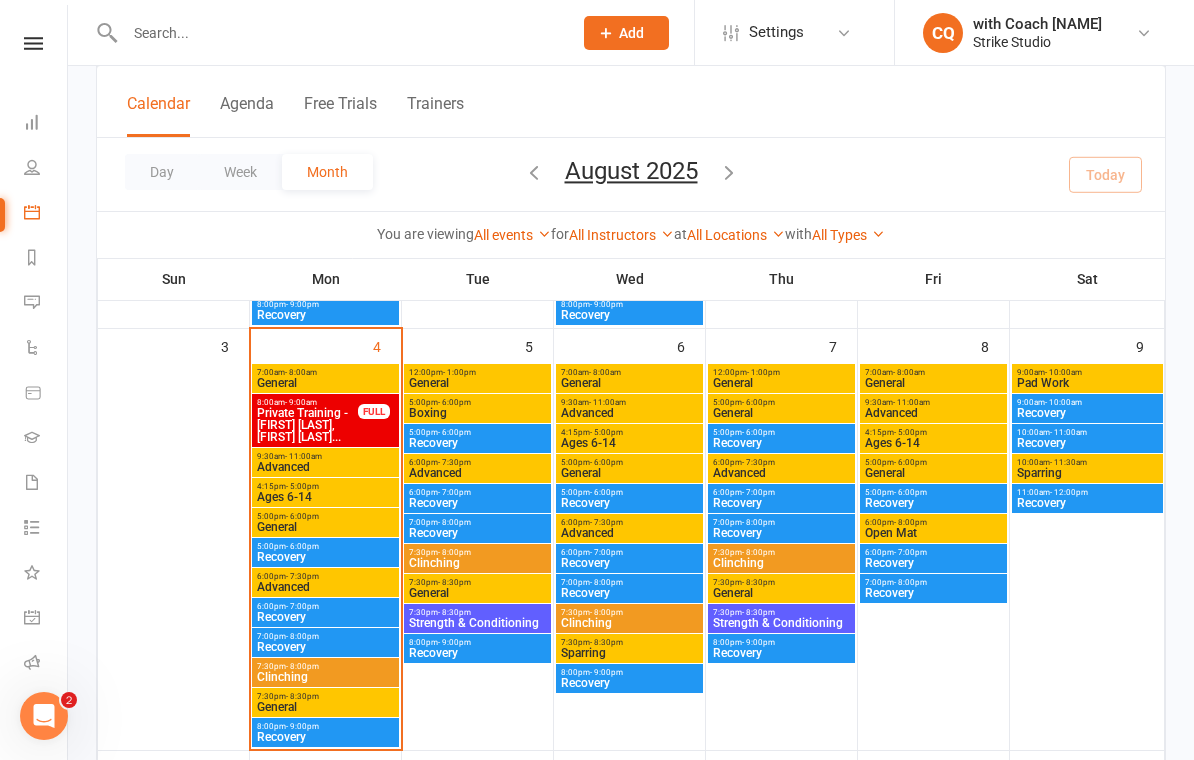 click on "7:30pm  - 8:30pm" at bounding box center [325, 696] 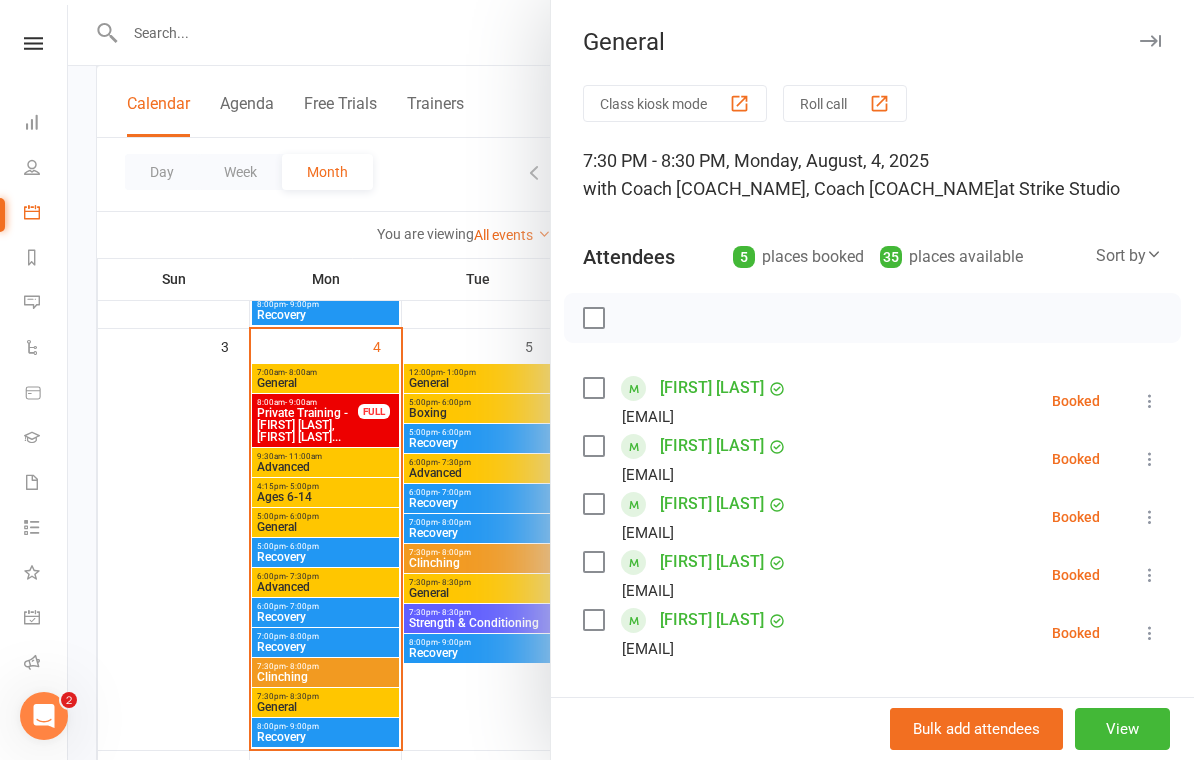 click at bounding box center (631, 380) 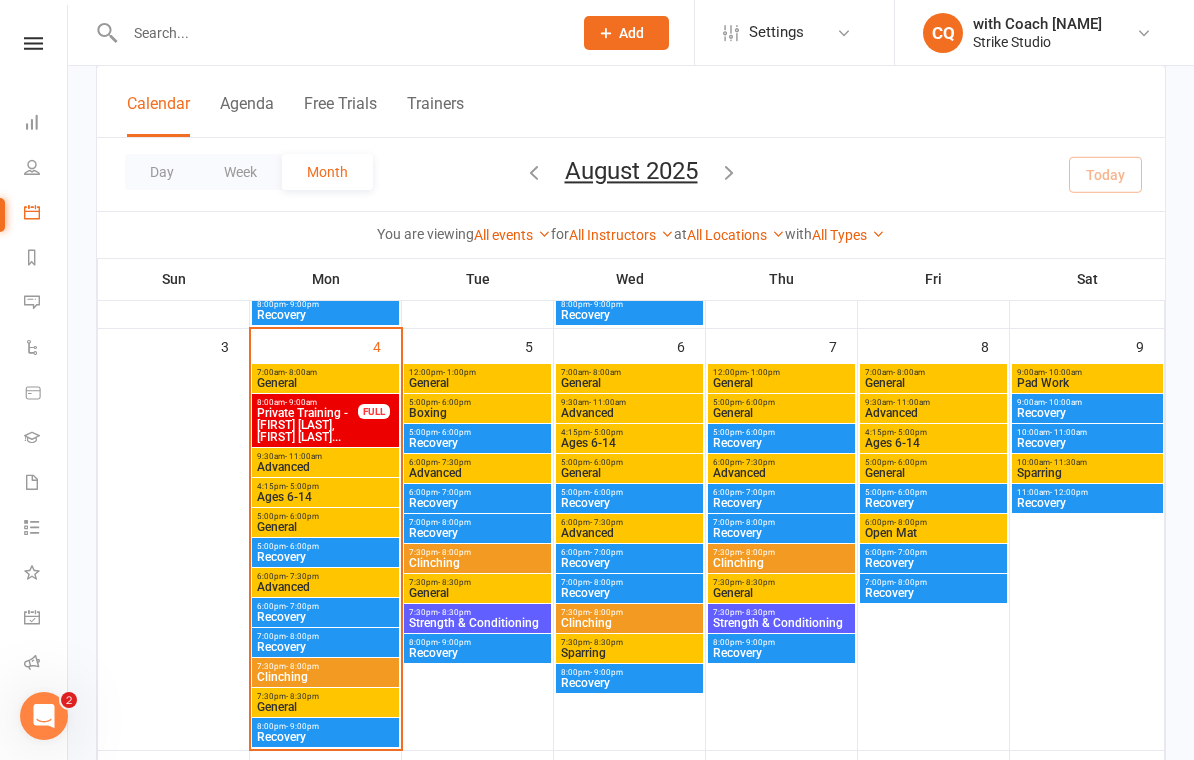 click on "6:00pm  - 7:30pm" at bounding box center (325, 576) 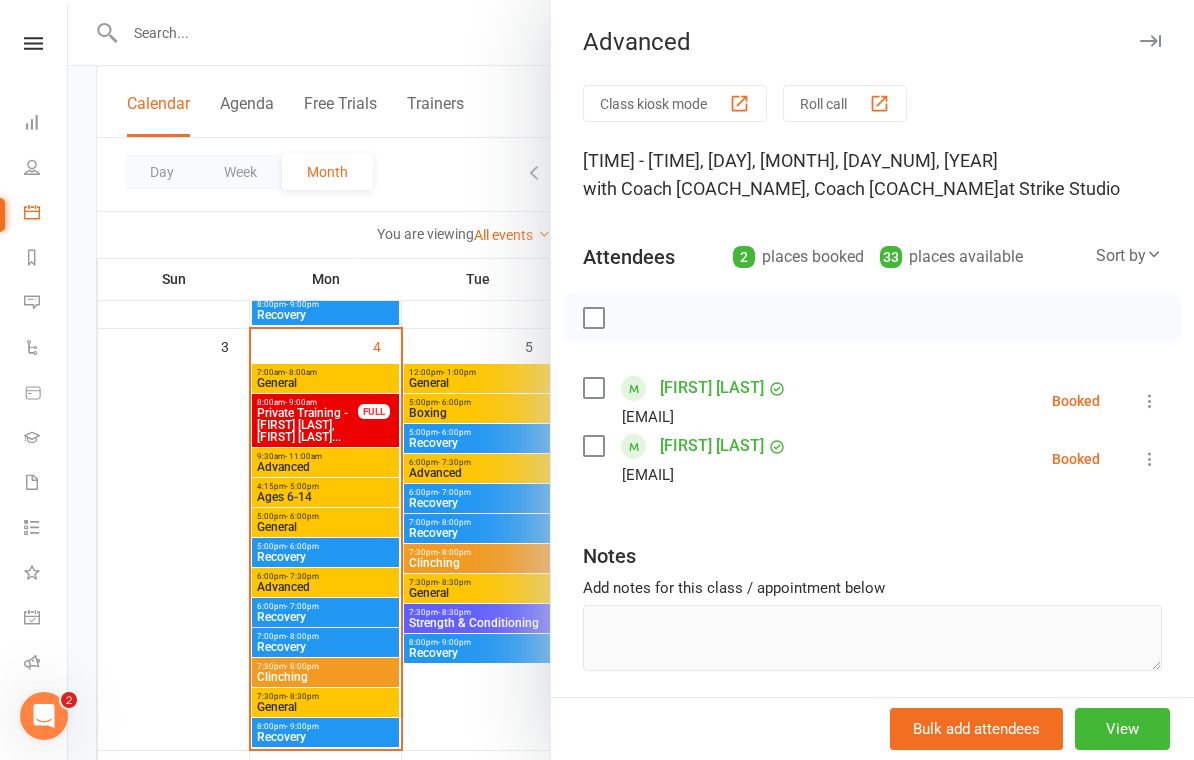 click at bounding box center (631, 380) 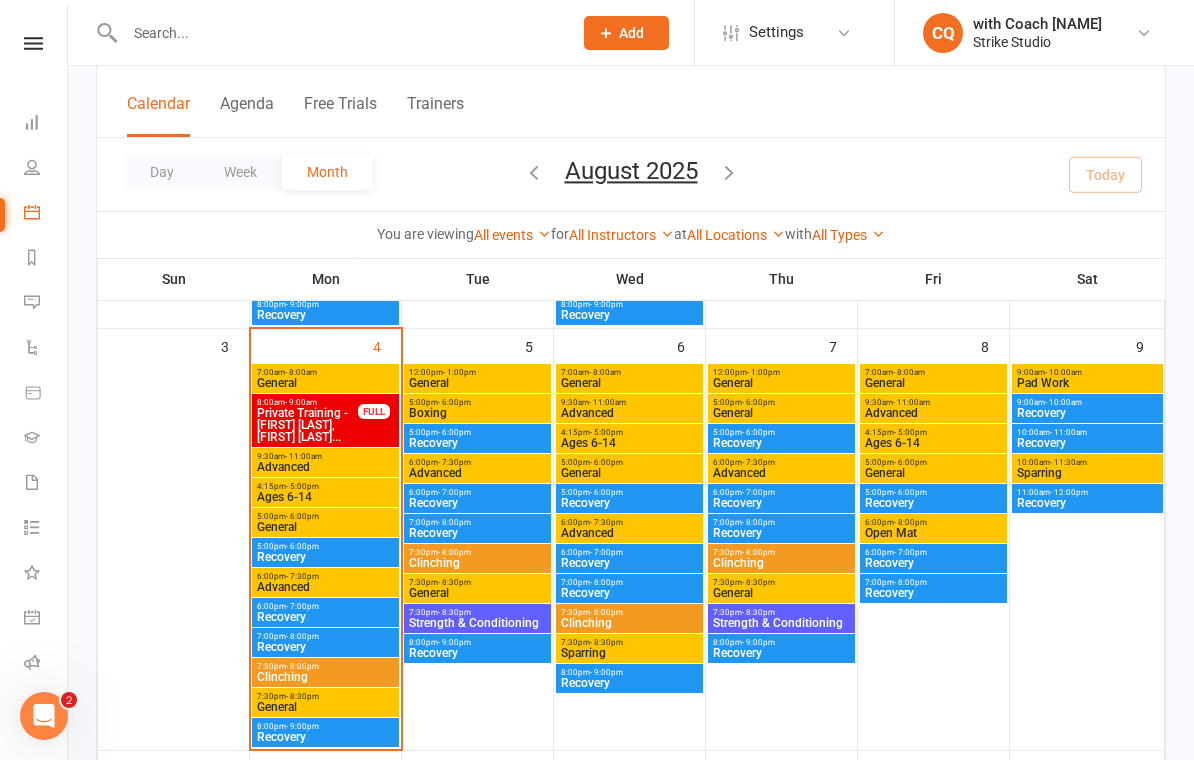 click on "General" at bounding box center [325, 527] 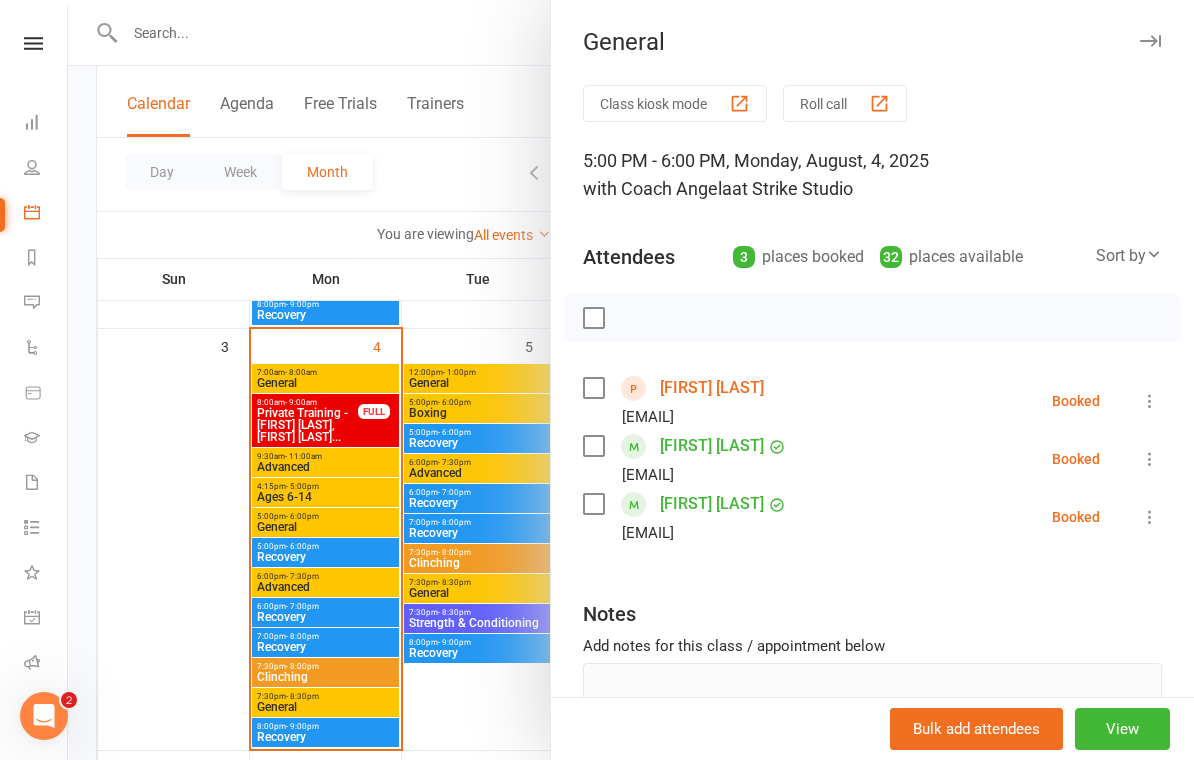 click at bounding box center (631, 380) 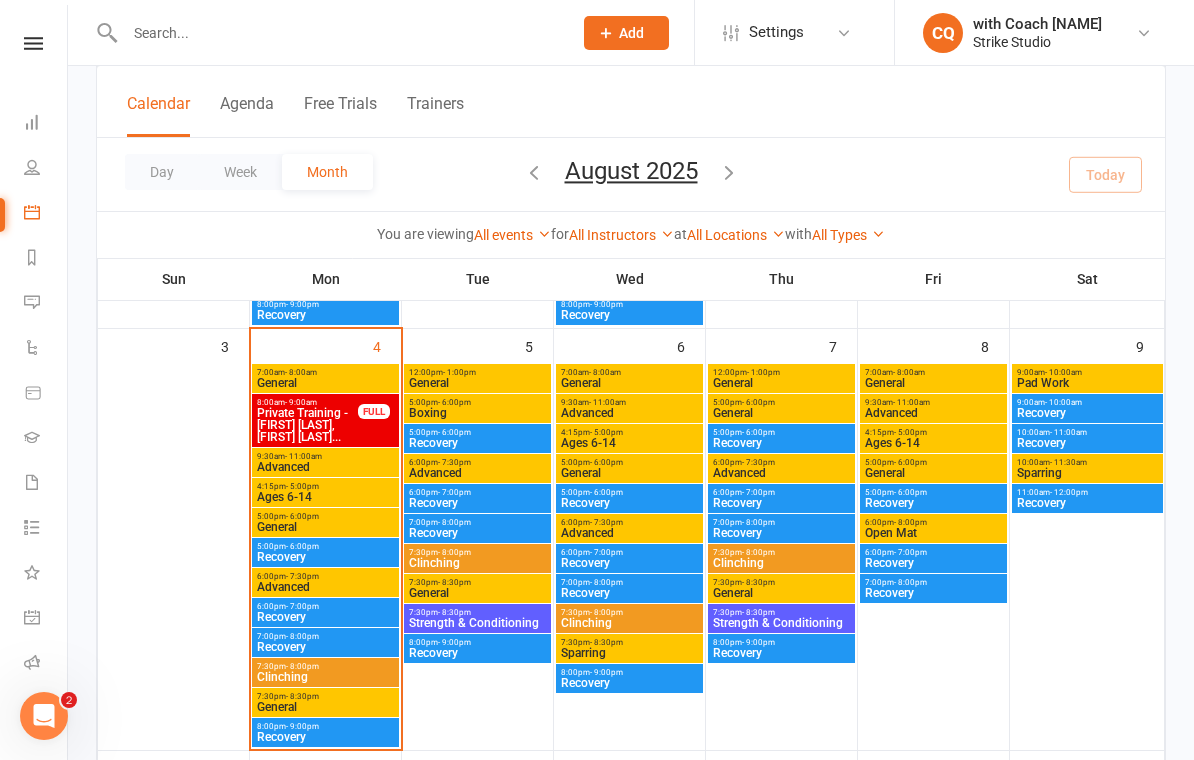 click on "12:00pm  - 1:00pm General" at bounding box center (477, 378) 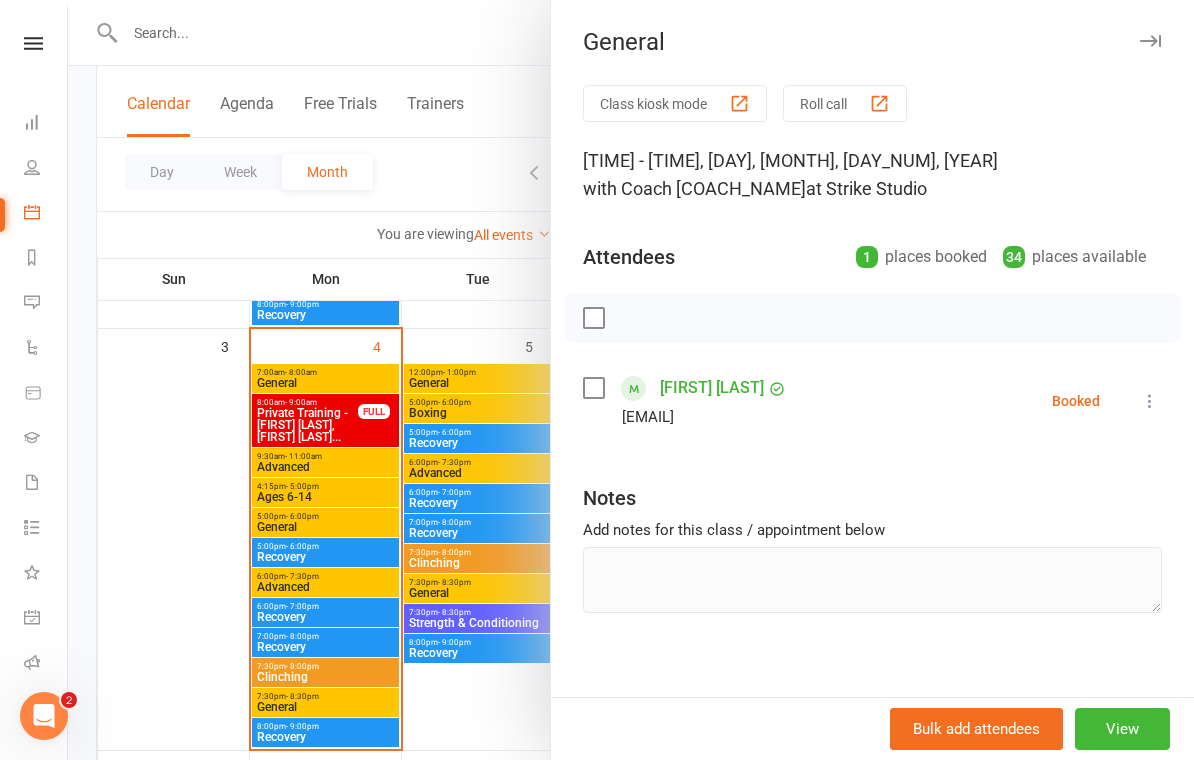 click at bounding box center [631, 380] 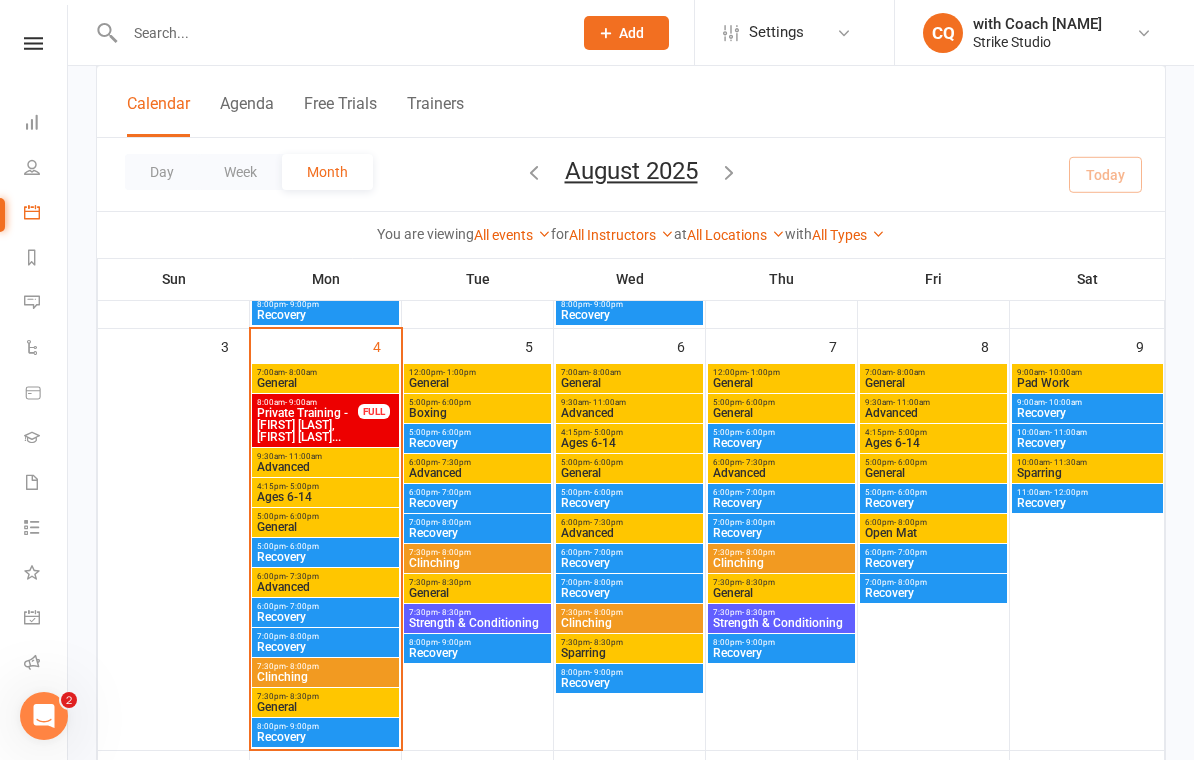 click on "5:00pm  - 6:00pm" at bounding box center (477, 402) 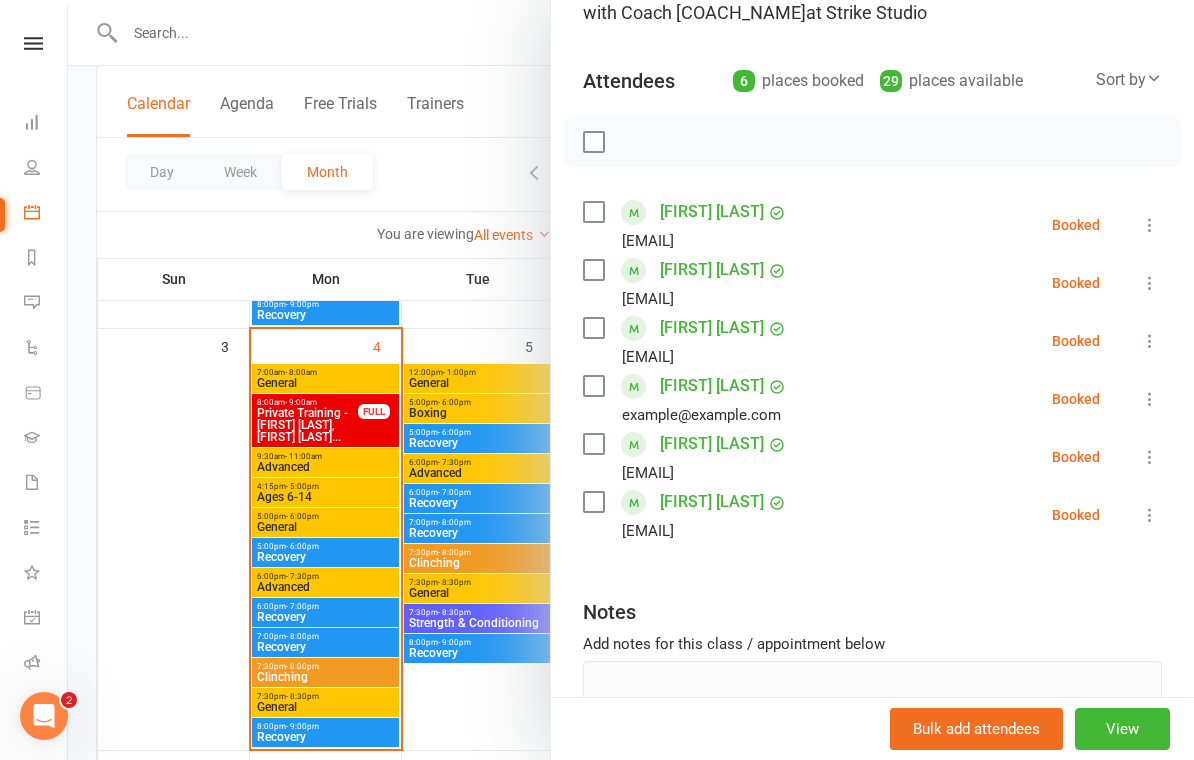 scroll, scrollTop: 178, scrollLeft: 0, axis: vertical 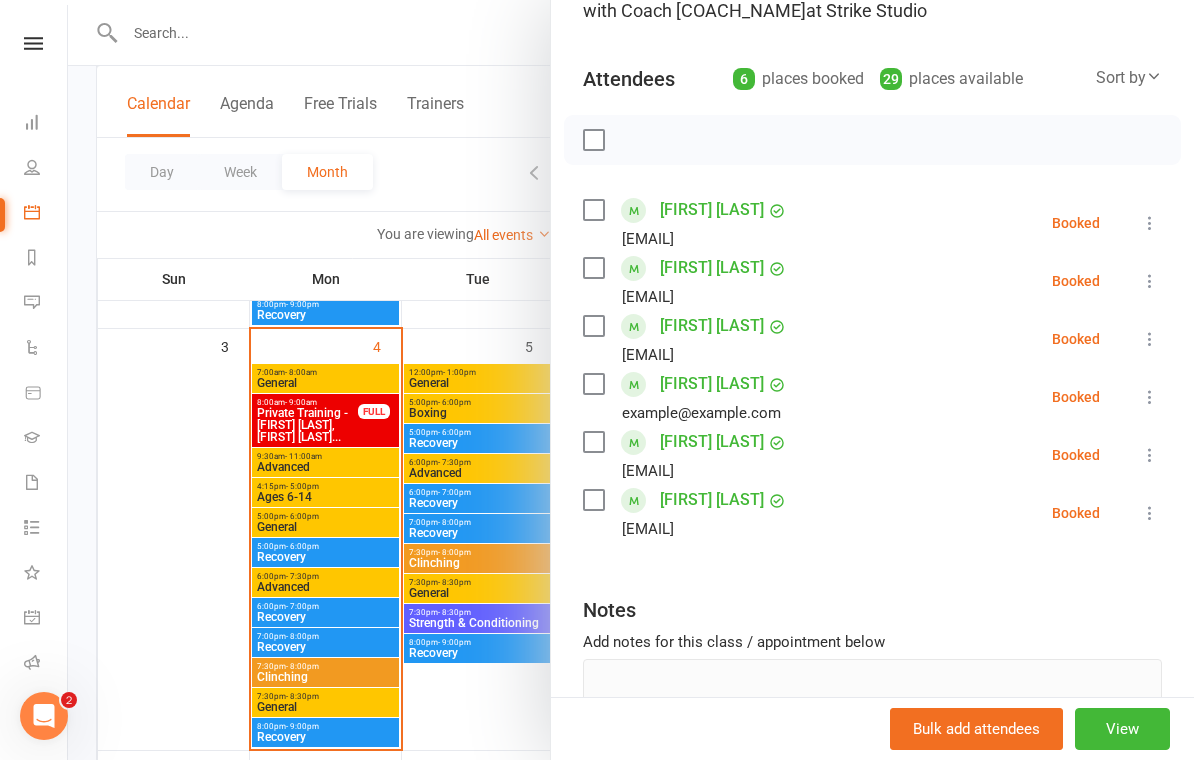 click at bounding box center [631, 380] 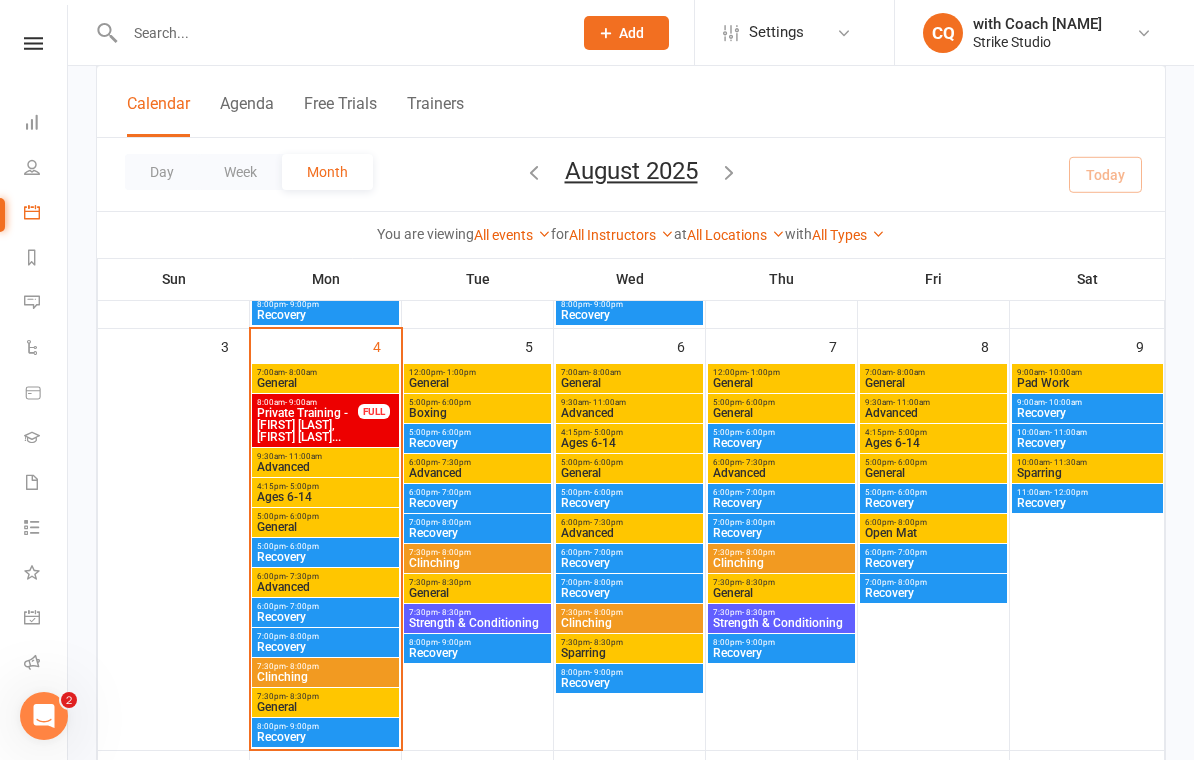 click on "Boxing" at bounding box center [477, 413] 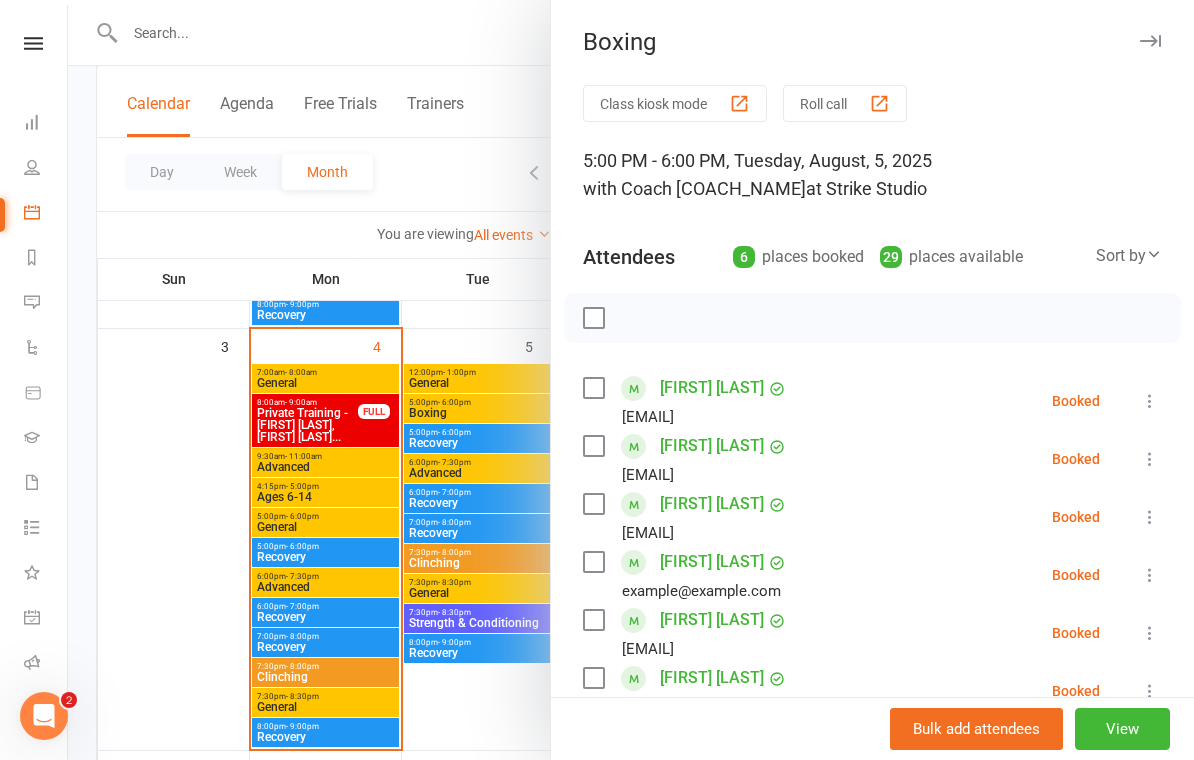 scroll, scrollTop: 119, scrollLeft: 0, axis: vertical 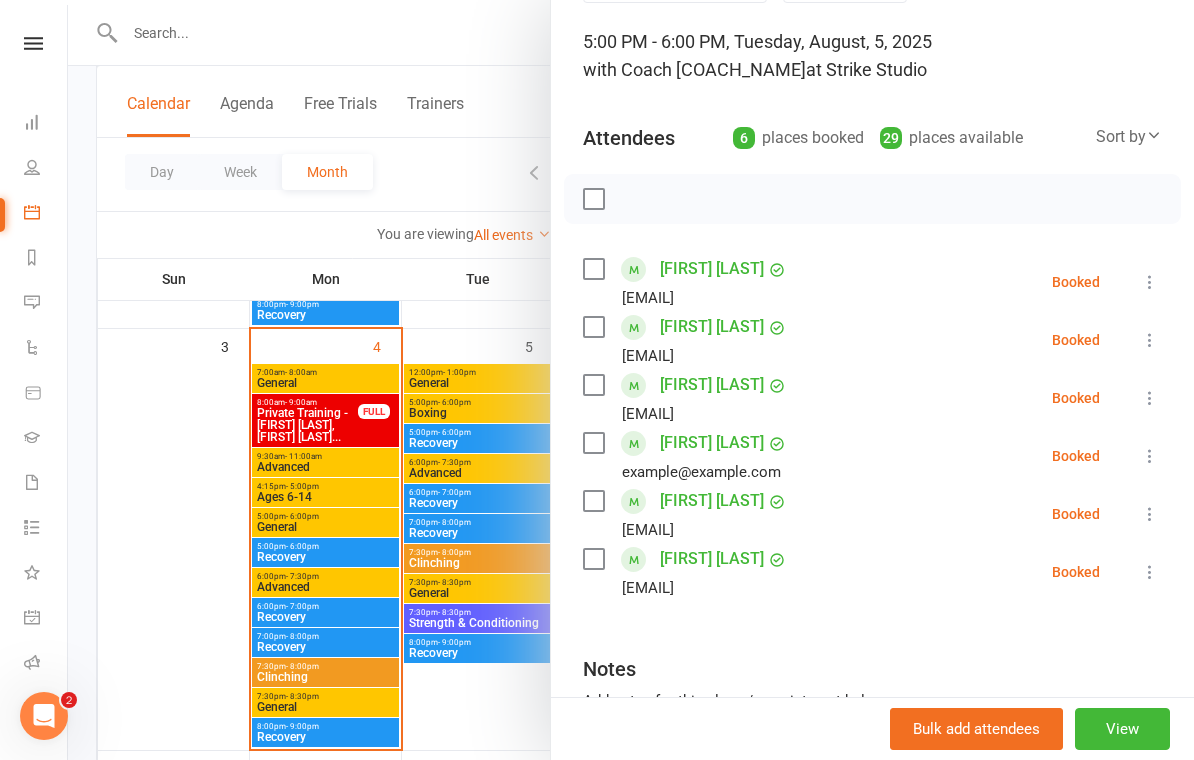 click at bounding box center [631, 380] 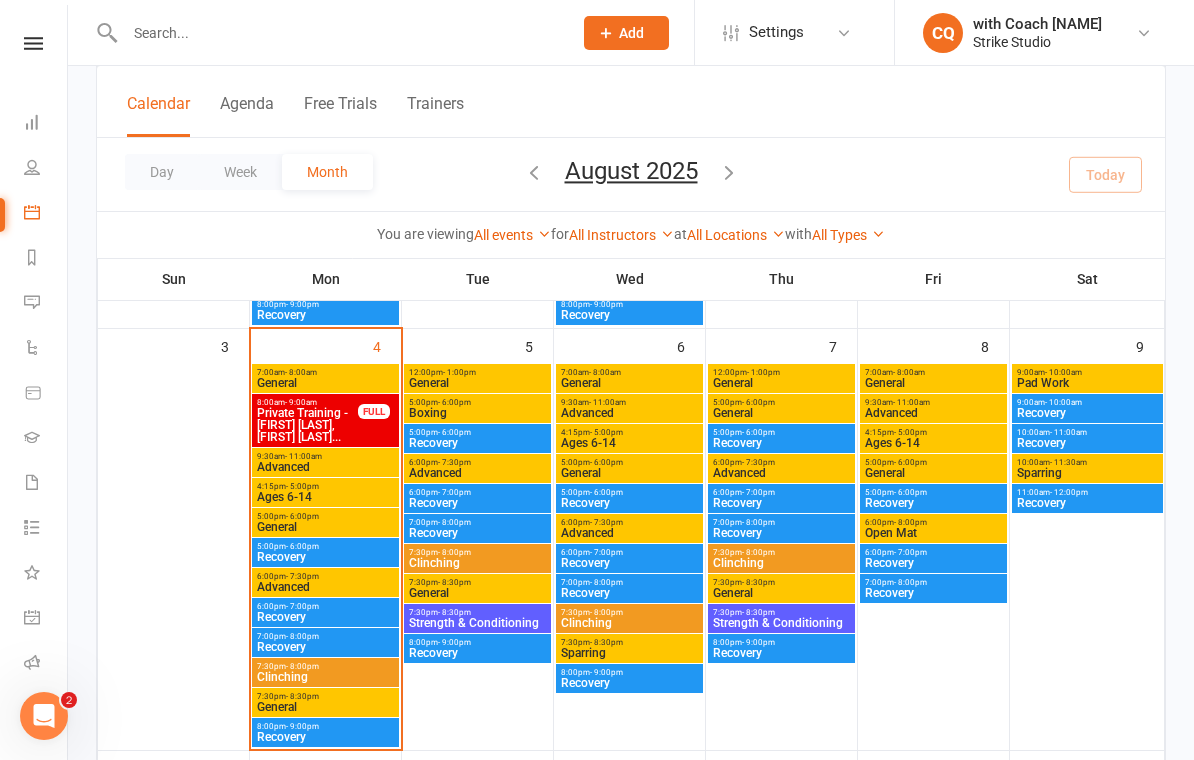 click on "Advanced" at bounding box center (477, 473) 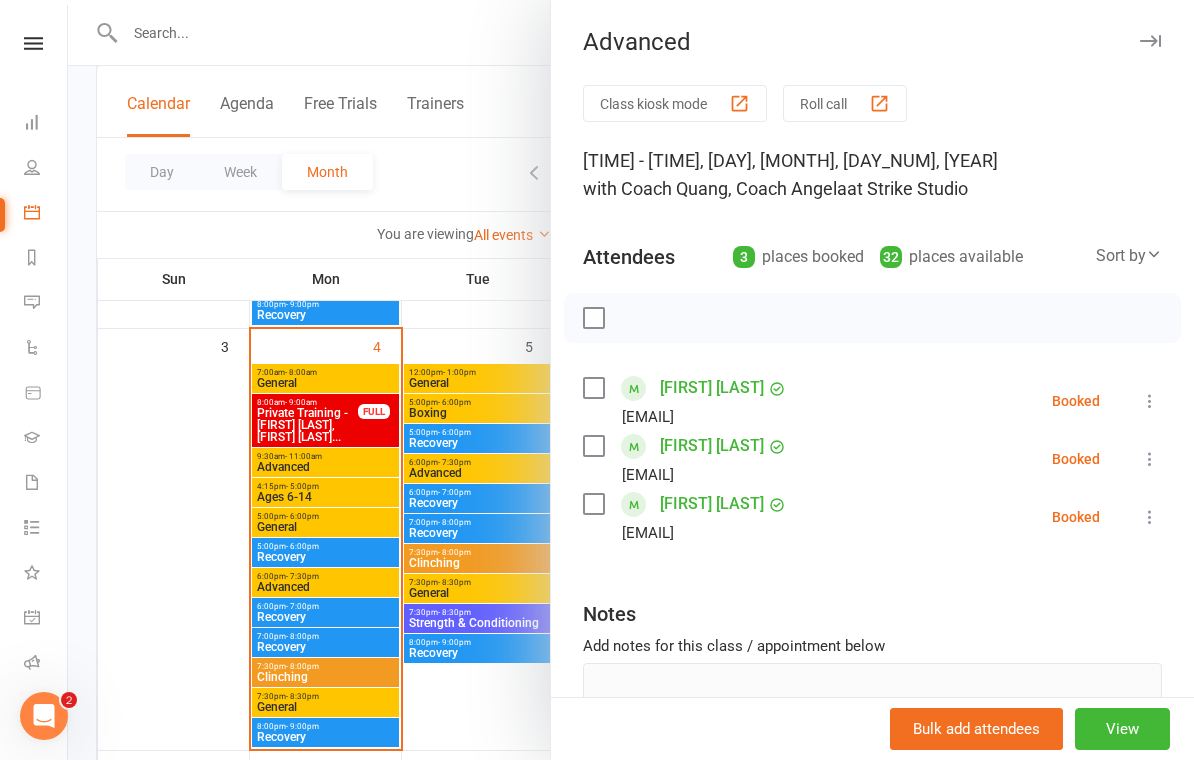 click at bounding box center (631, 380) 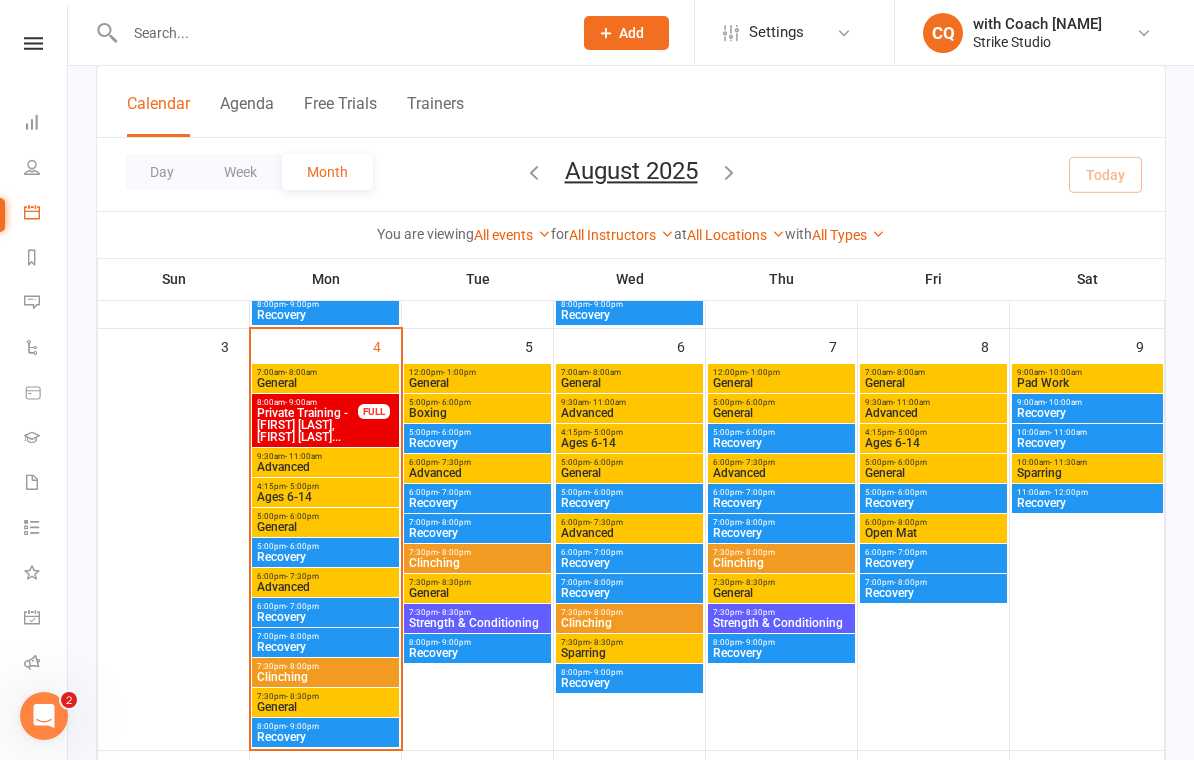 click on "General" at bounding box center (477, 593) 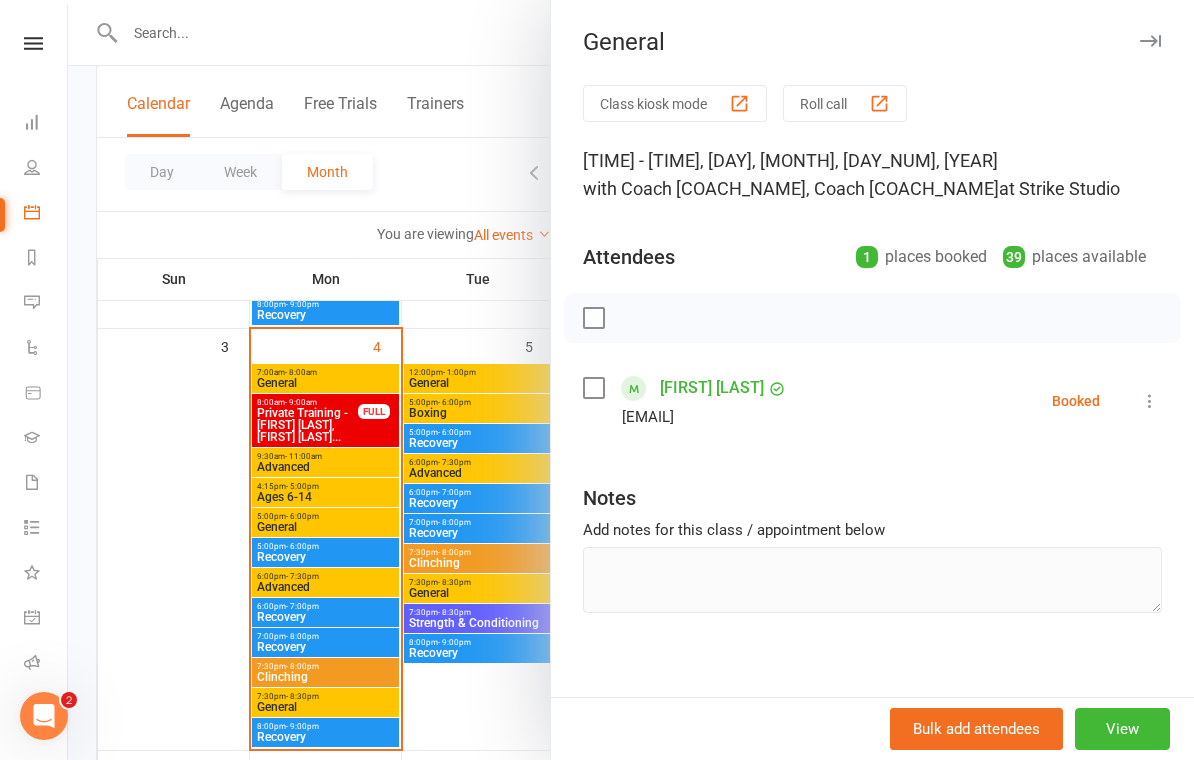 click at bounding box center [631, 380] 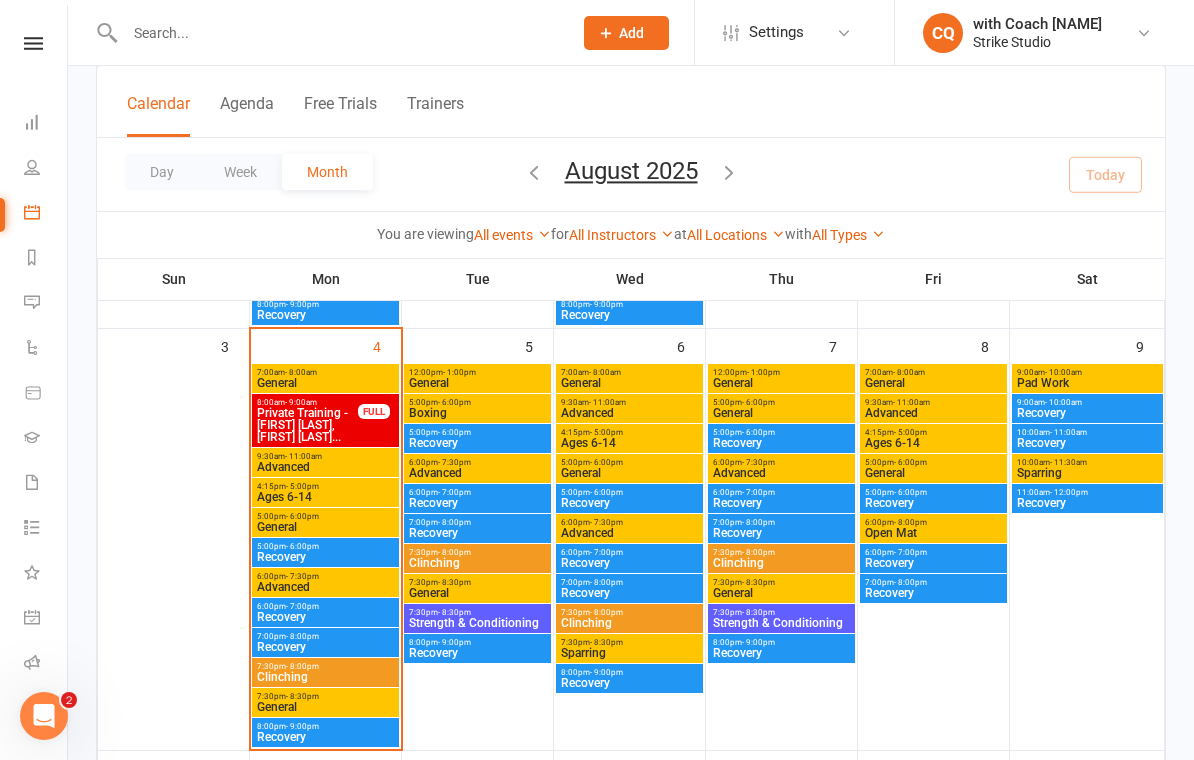 click on "7:00am  - 8:00am" at bounding box center (629, 372) 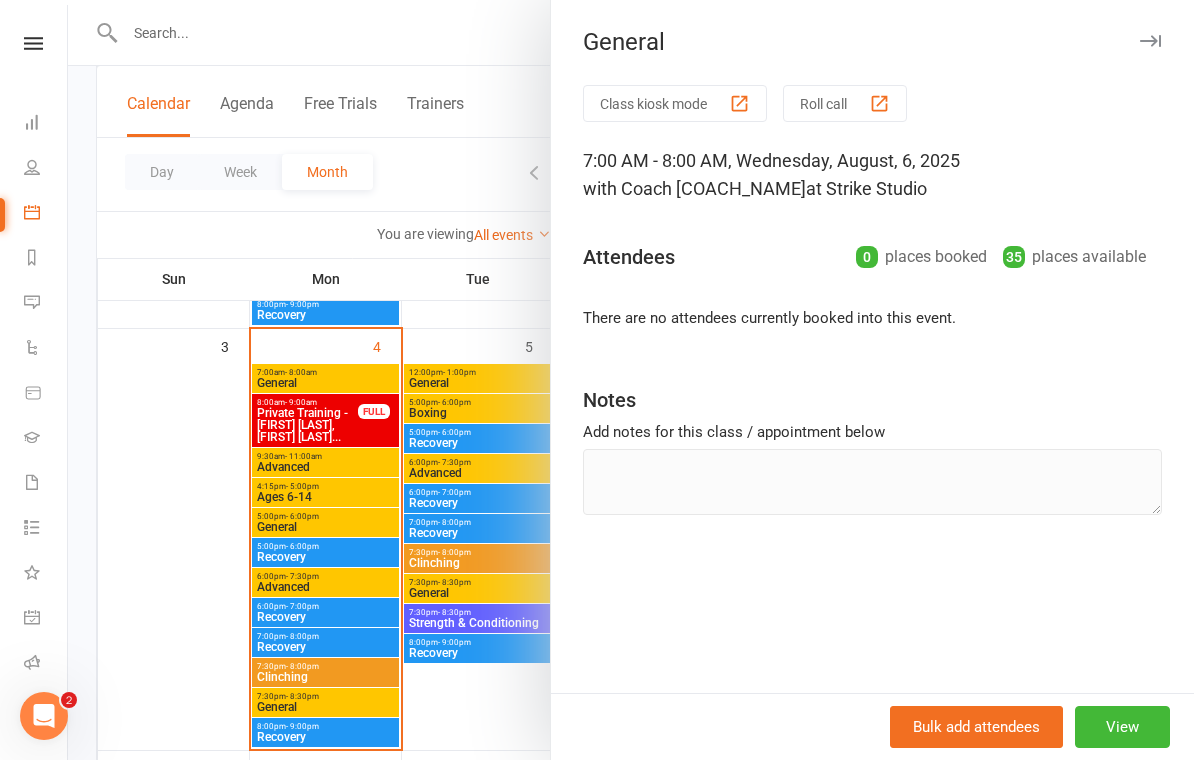 click at bounding box center (631, 380) 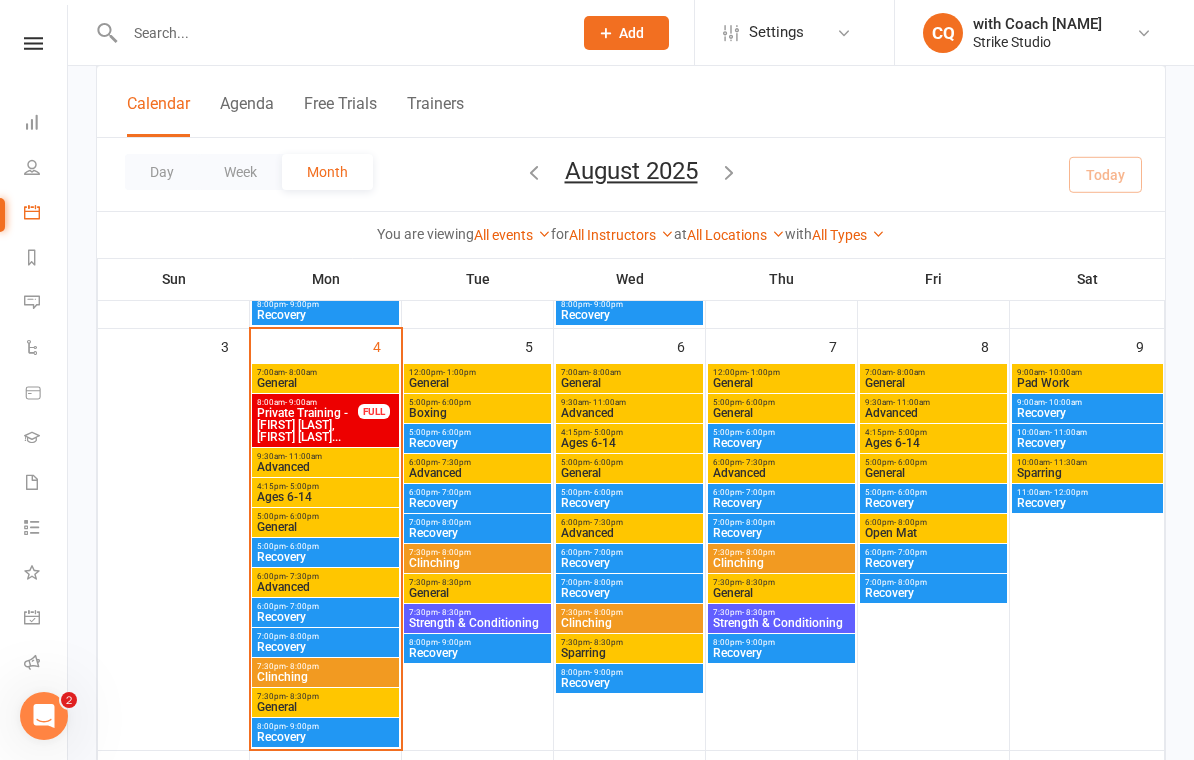 click on "9:30am  - 11:00am" at bounding box center [629, 402] 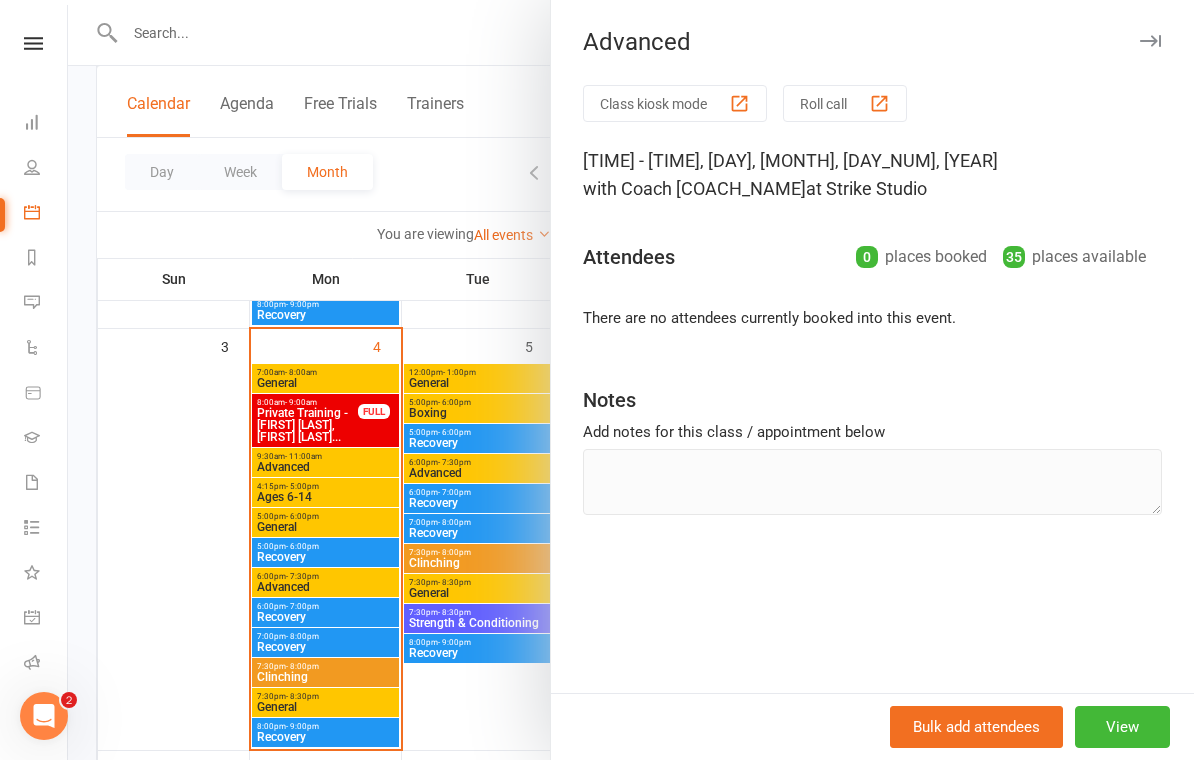 click at bounding box center [631, 380] 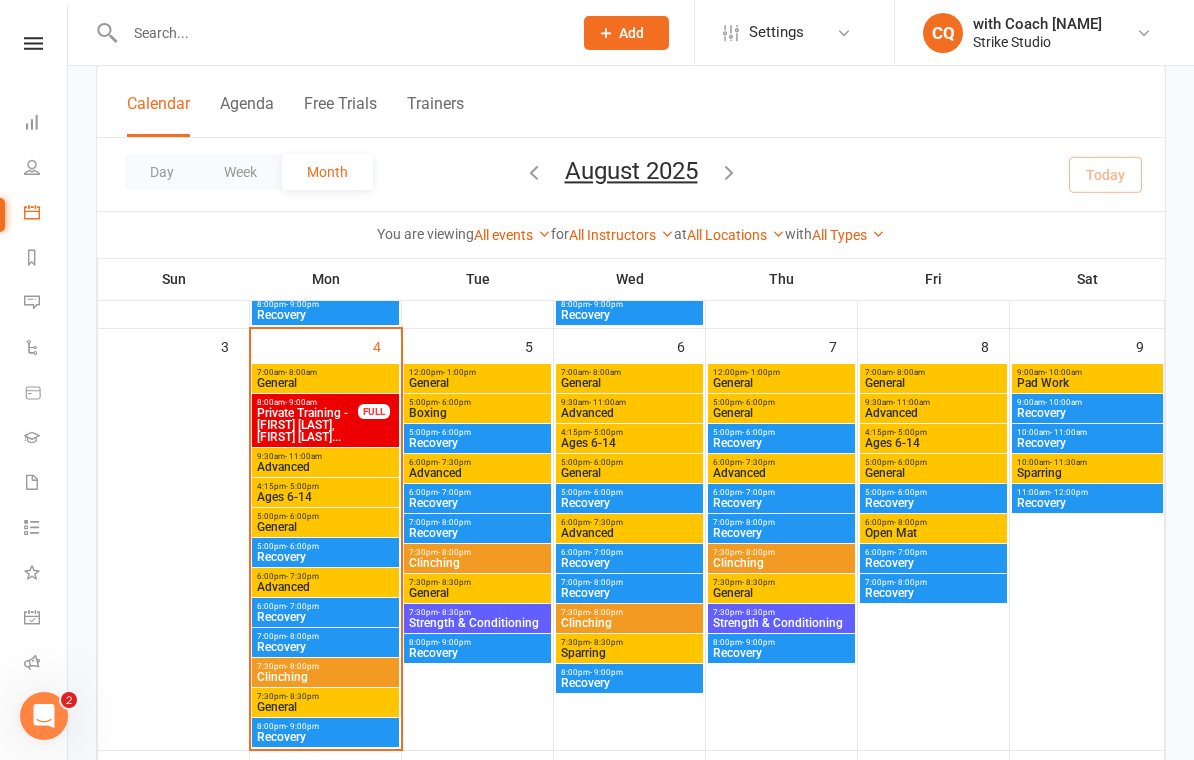click on "5:00pm  - 6:00pm" at bounding box center [629, 462] 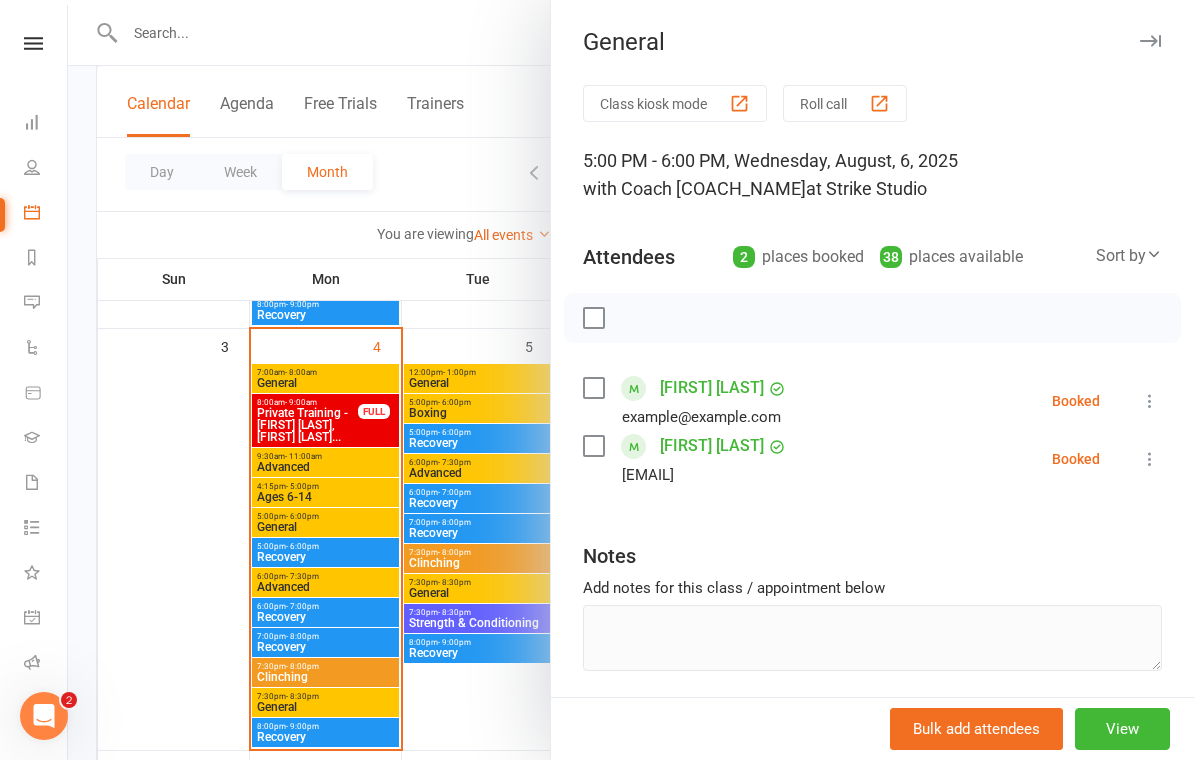 click at bounding box center (631, 380) 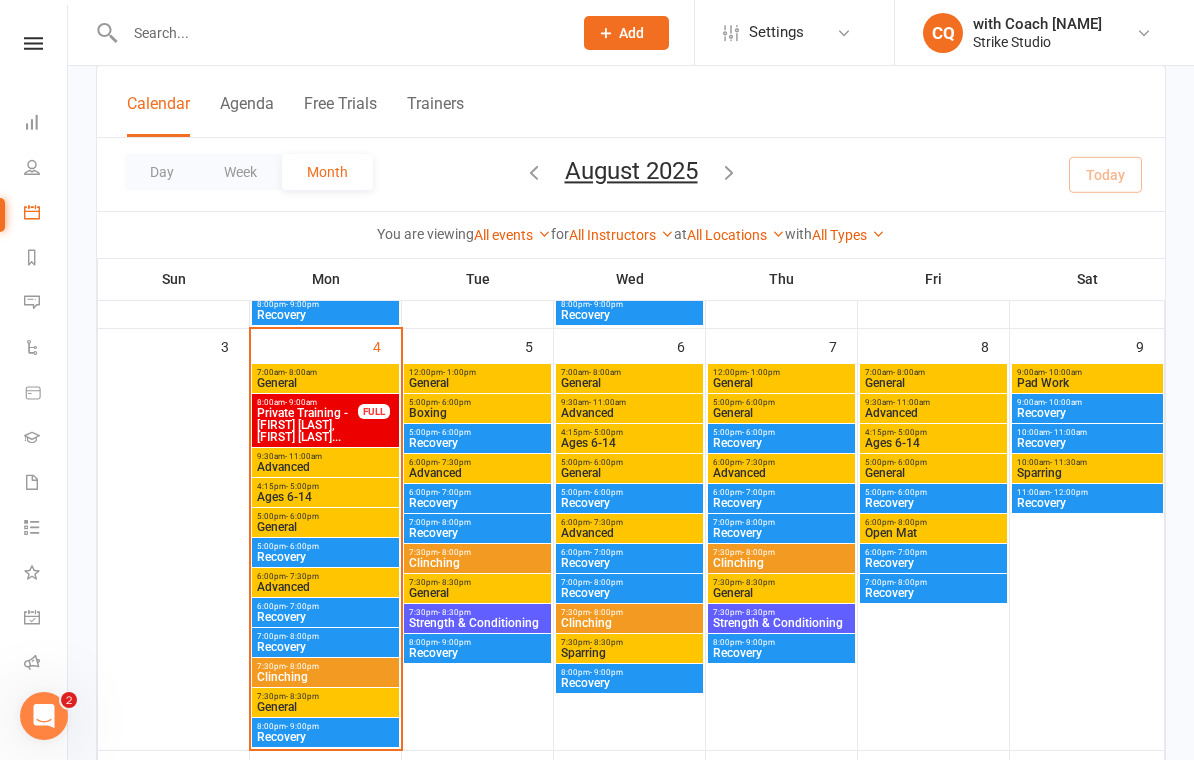 click on "5:00pm  - 6:00pm" at bounding box center [781, 402] 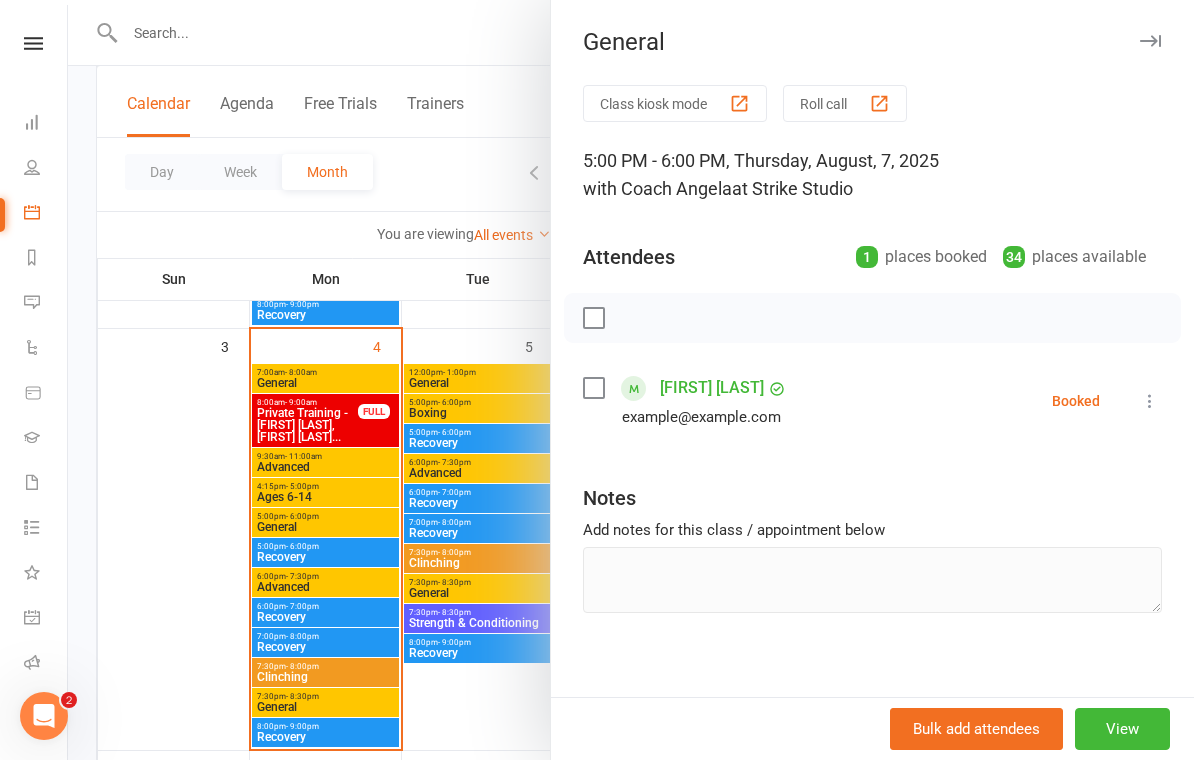 click at bounding box center [631, 380] 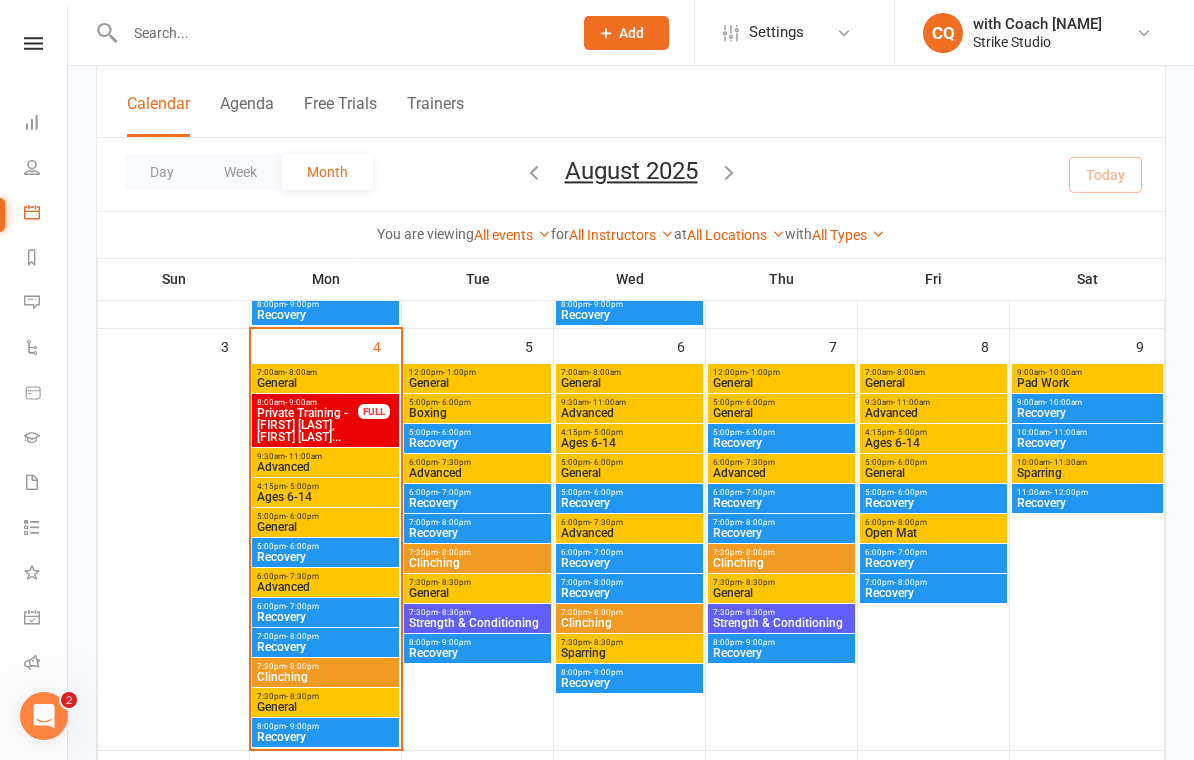 click on "6:00pm  - 7:30pm" at bounding box center (781, 462) 